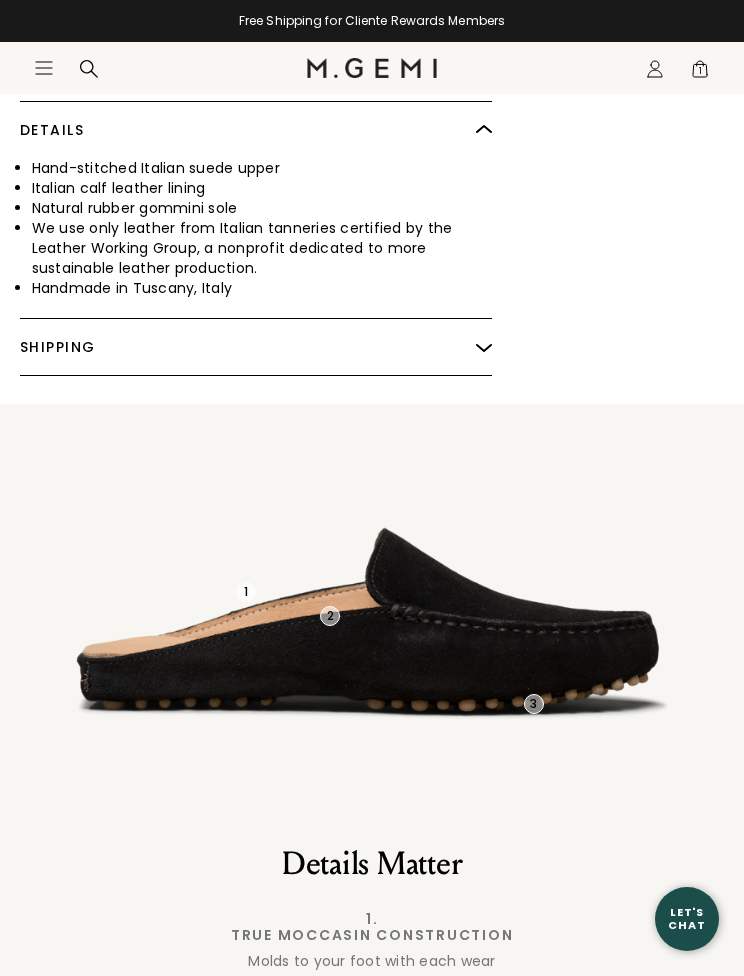 scroll, scrollTop: 1563, scrollLeft: 0, axis: vertical 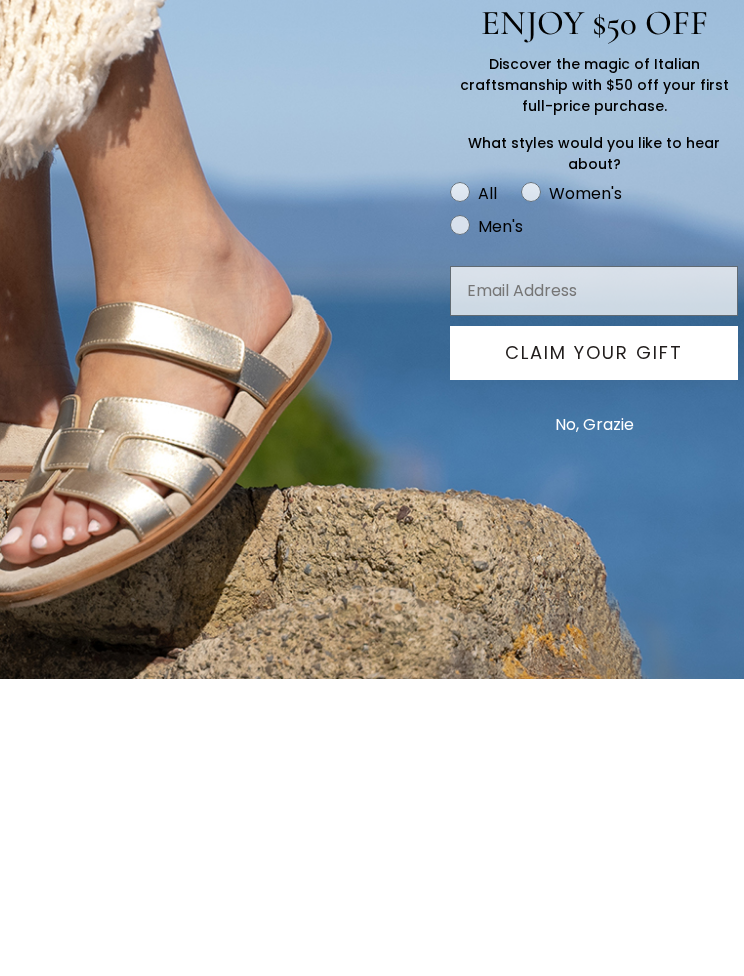 click 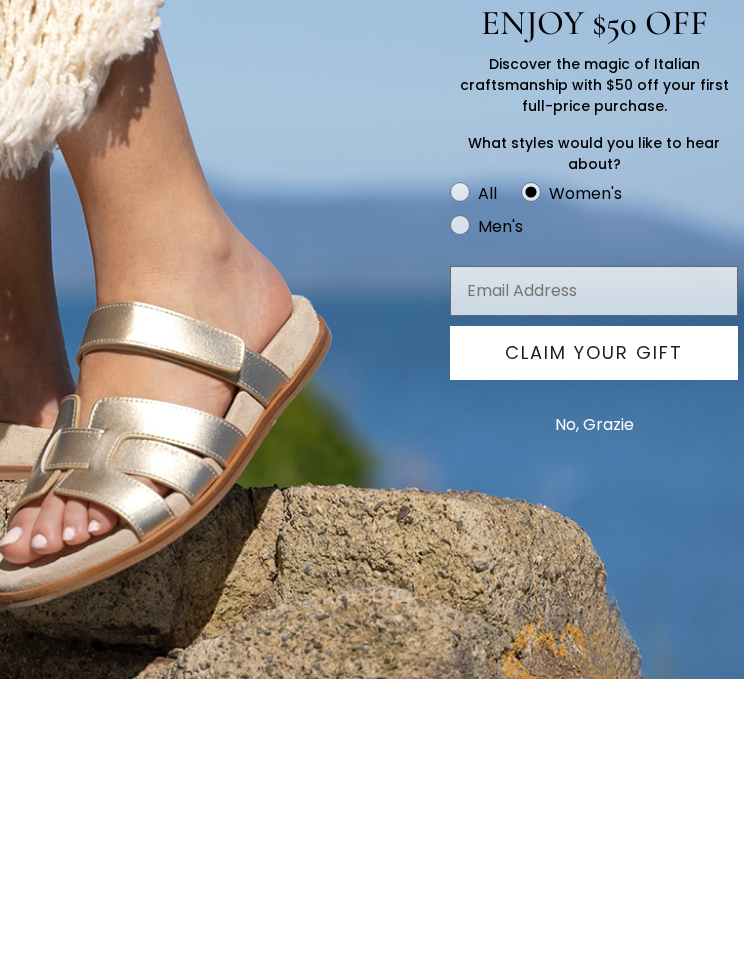 scroll, scrollTop: 297, scrollLeft: 0, axis: vertical 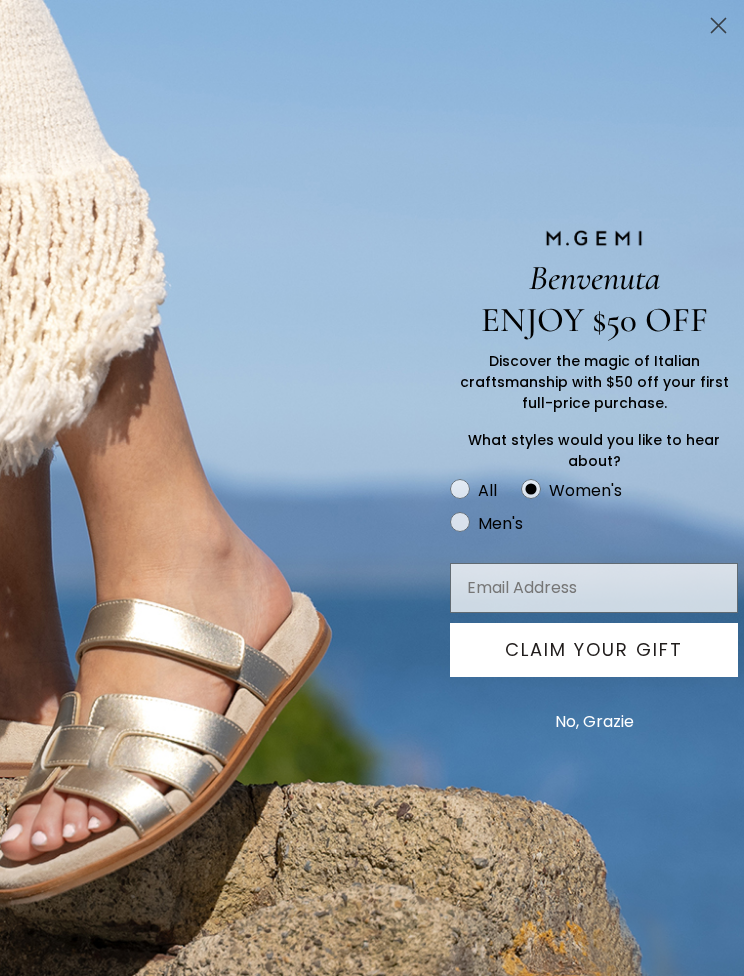 click at bounding box center (594, 588) 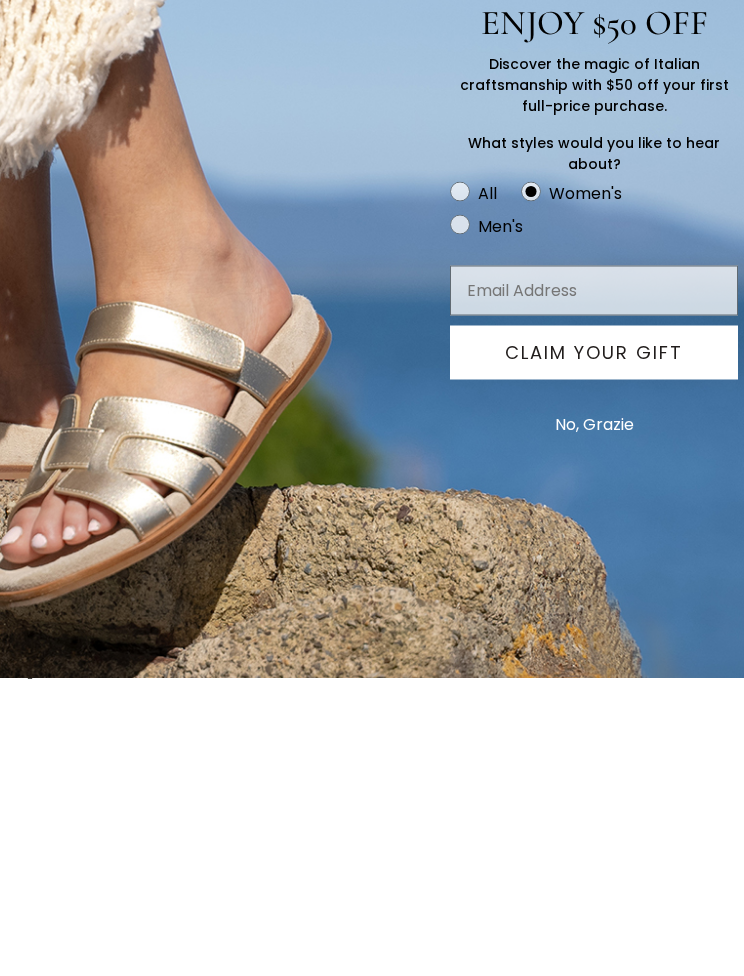 click on "No, Grazie" at bounding box center (594, 722) 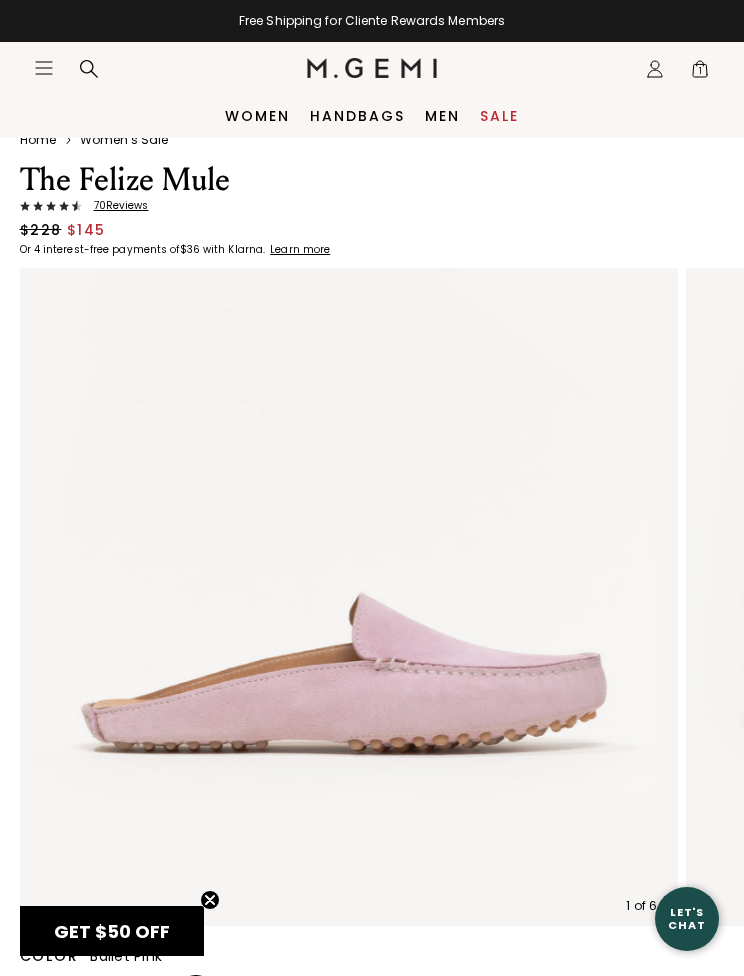 scroll, scrollTop: 0, scrollLeft: 0, axis: both 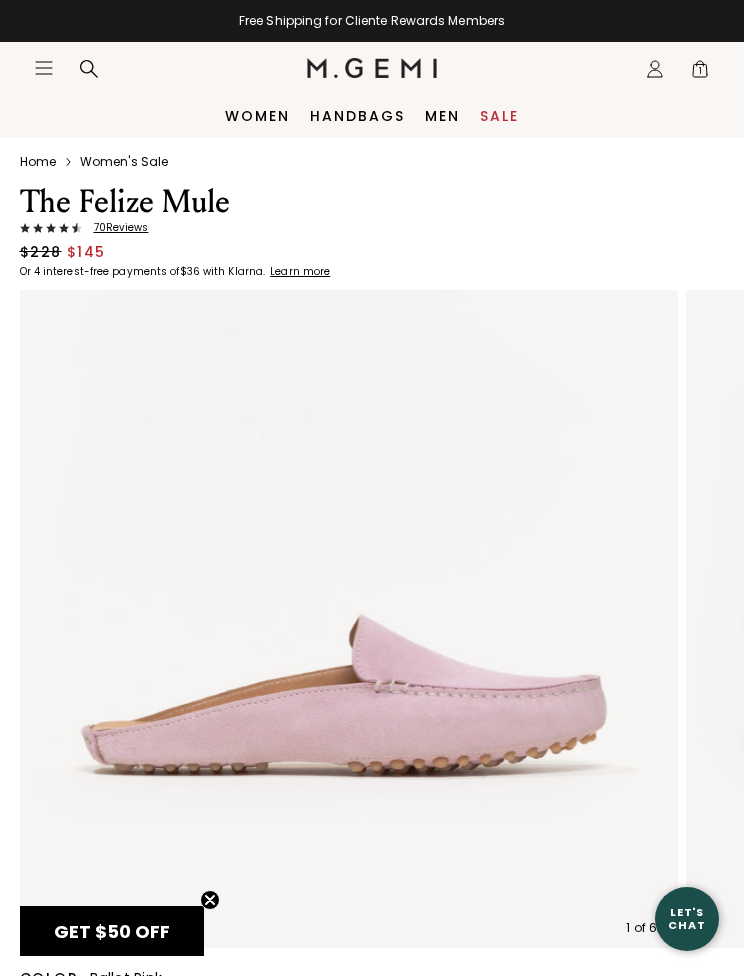 click on "Icons/20x20/profile@2x" 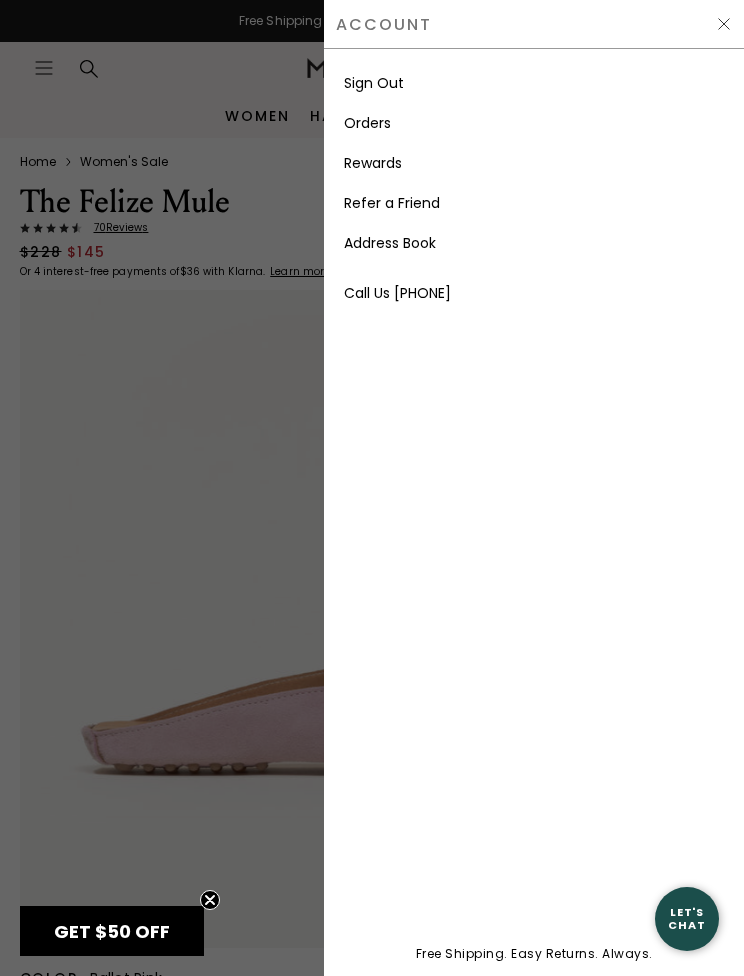 click at bounding box center [372, 488] 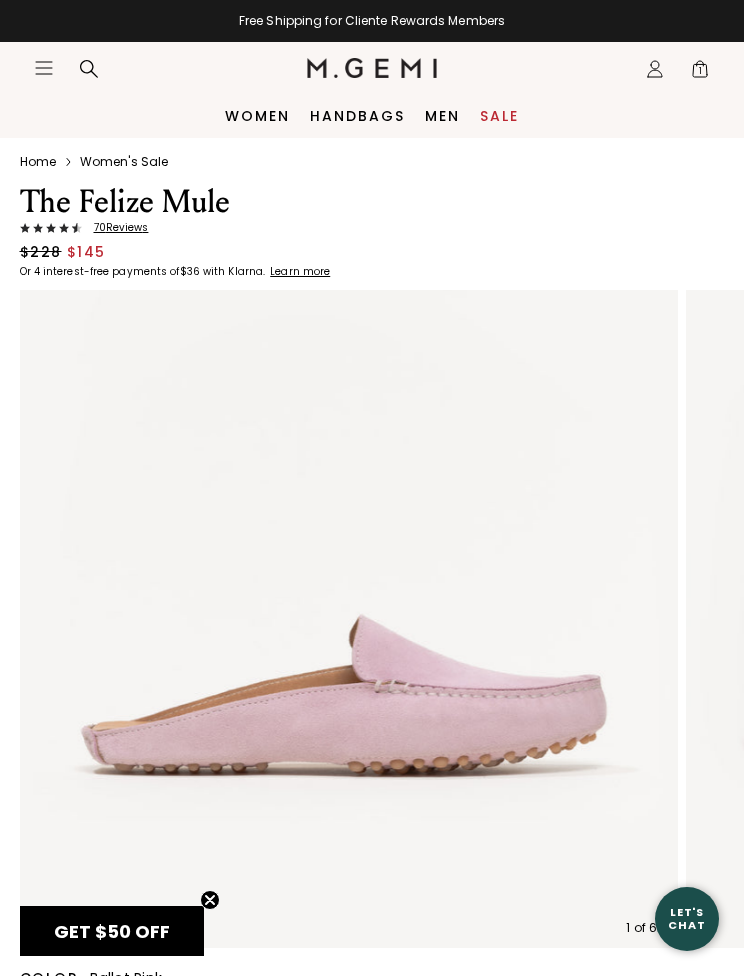 click on "1" at bounding box center [700, 73] 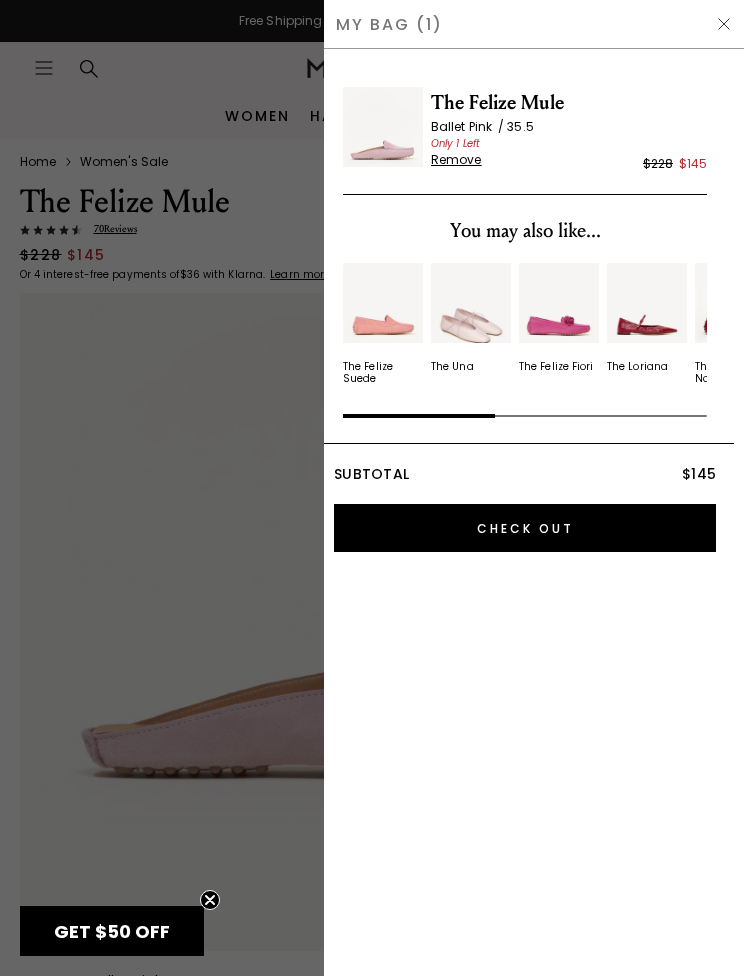 scroll, scrollTop: 0, scrollLeft: 0, axis: both 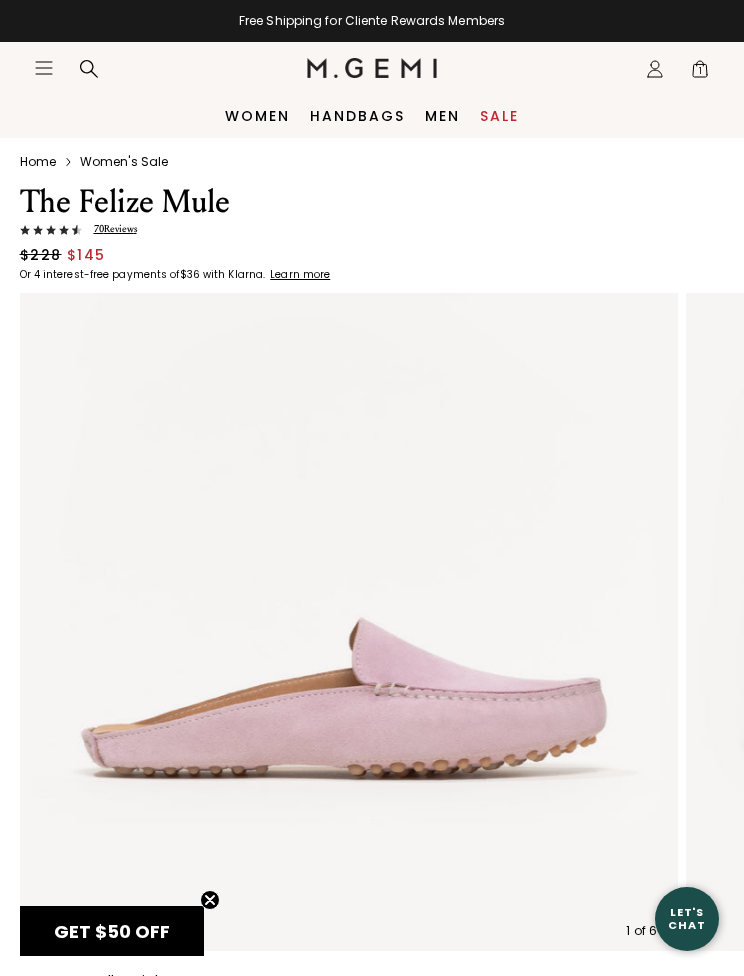 click 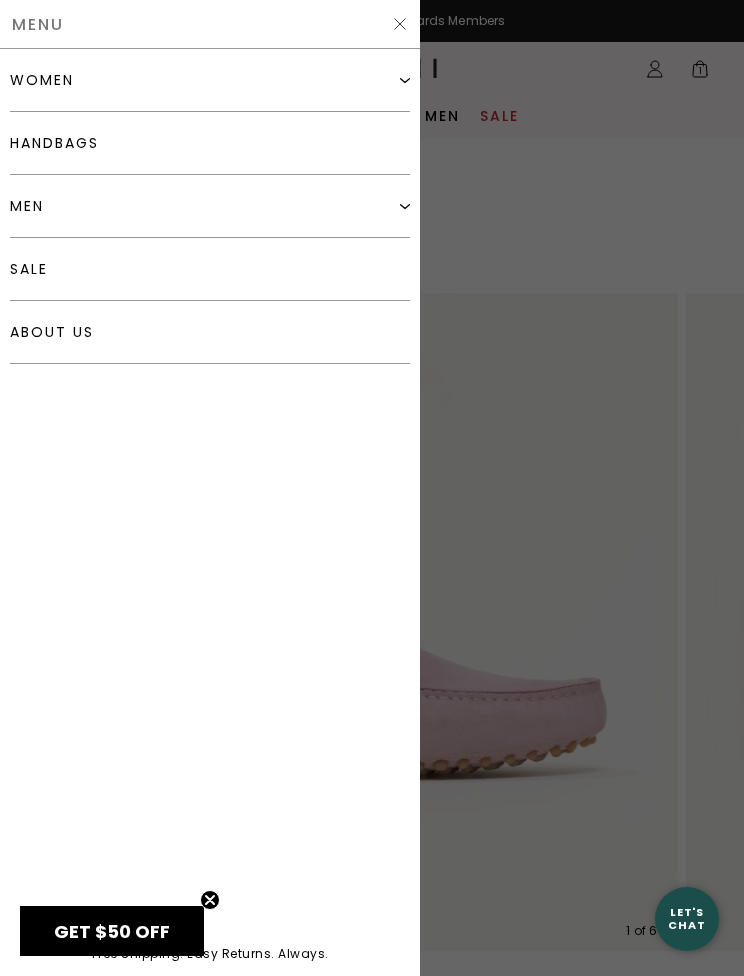 click on "sale" at bounding box center [210, 269] 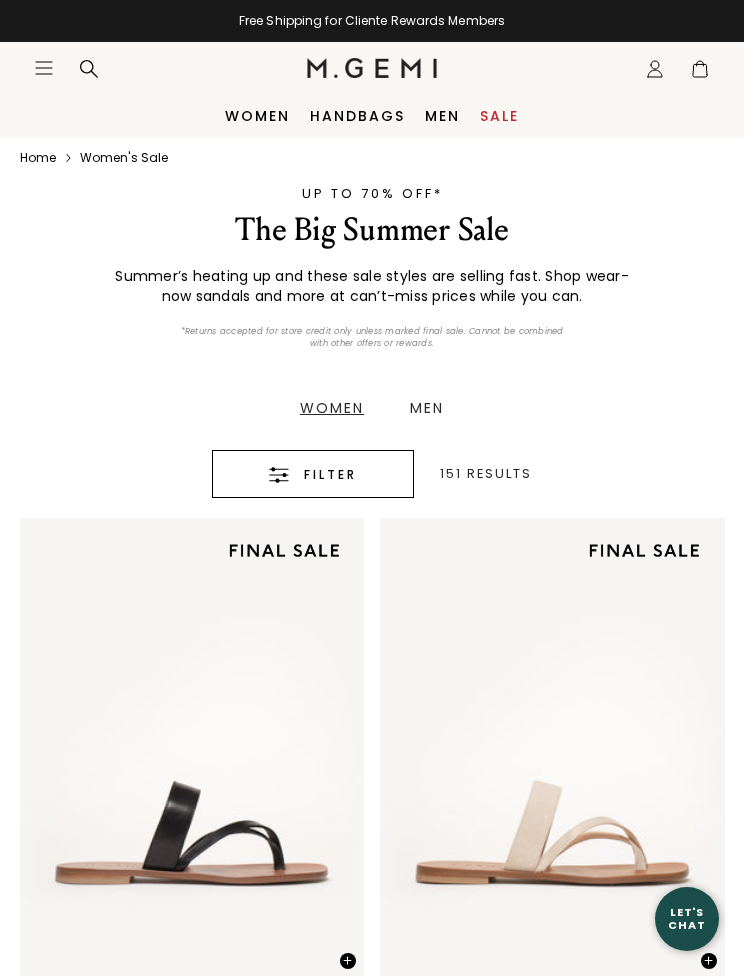 scroll, scrollTop: 0, scrollLeft: 0, axis: both 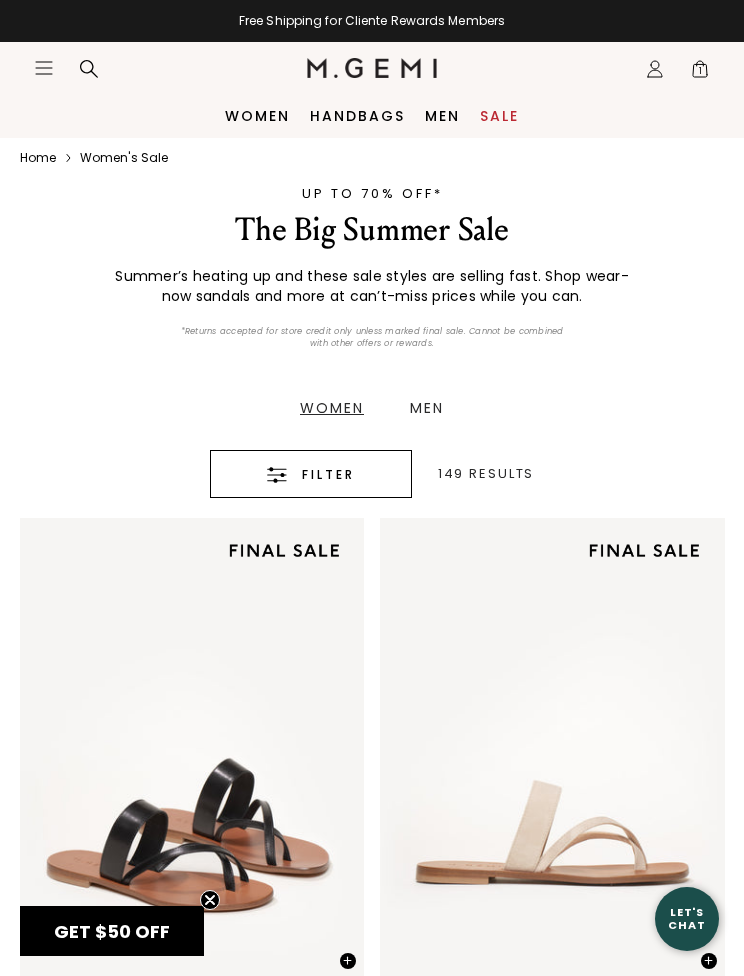 click on "Filter" at bounding box center [328, 475] 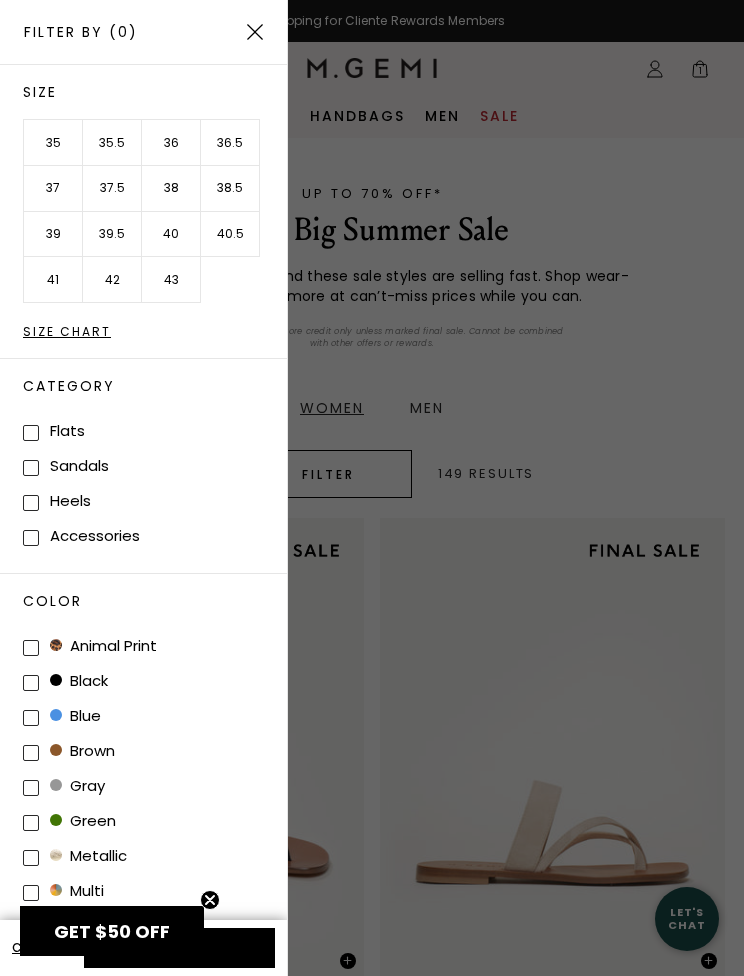 click on "36" at bounding box center [171, 143] 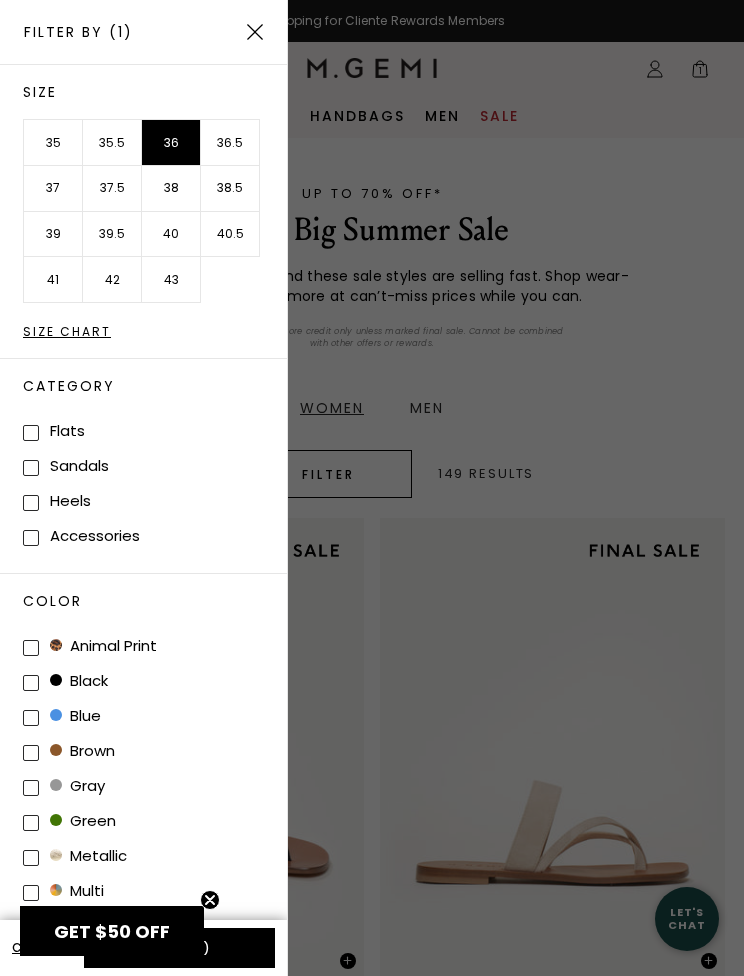 click at bounding box center (372, 488) 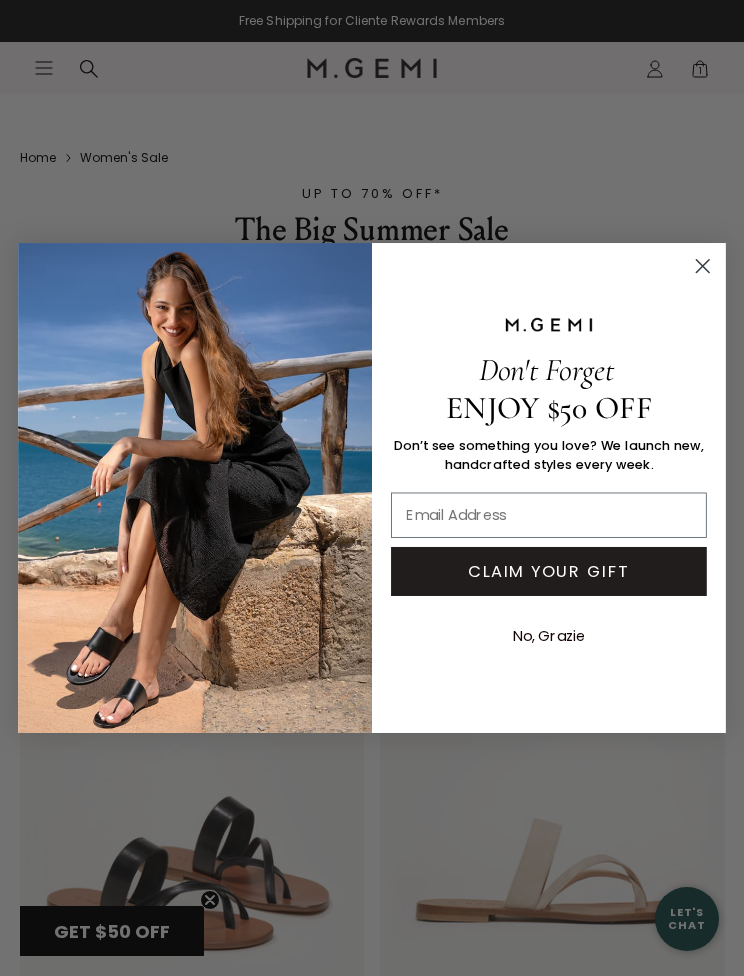 scroll, scrollTop: 4298, scrollLeft: 0, axis: vertical 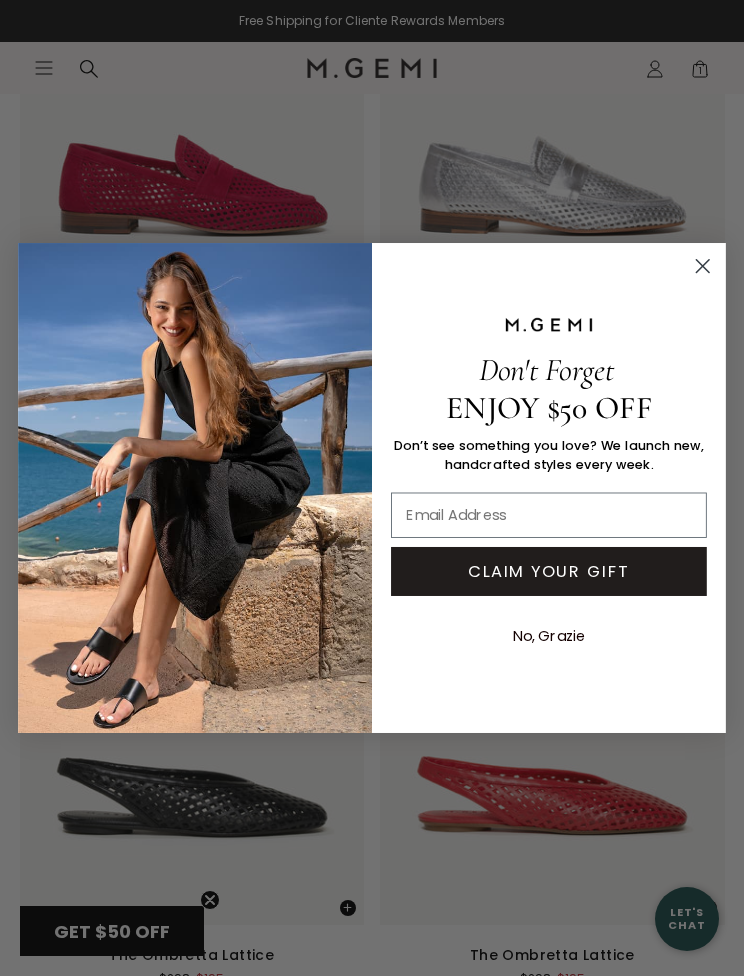 click 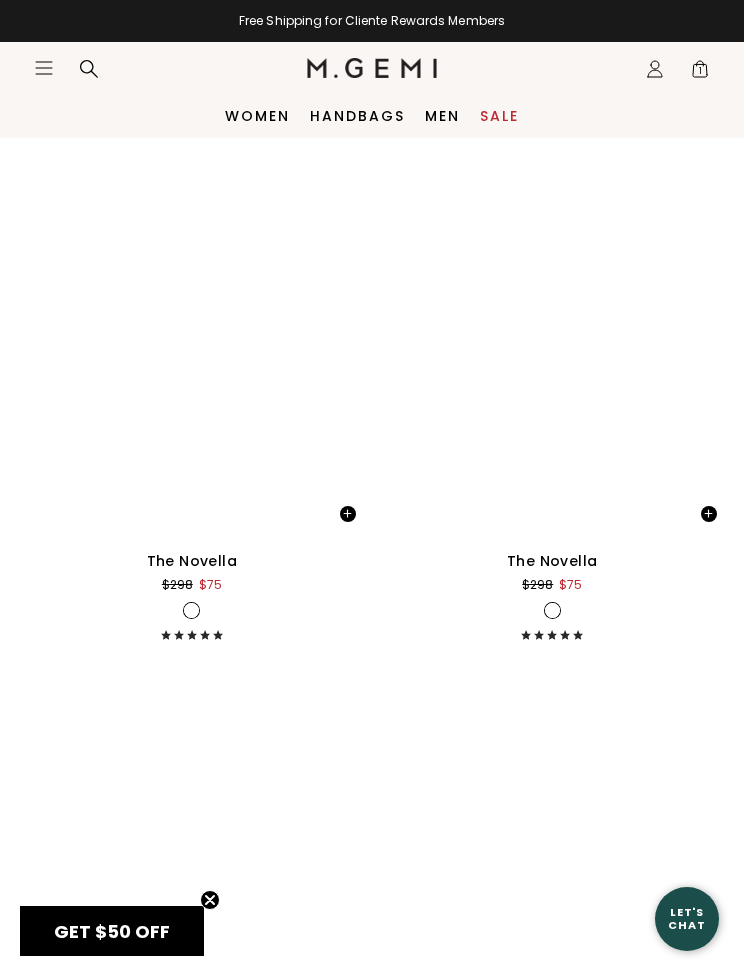 scroll, scrollTop: 25725, scrollLeft: 0, axis: vertical 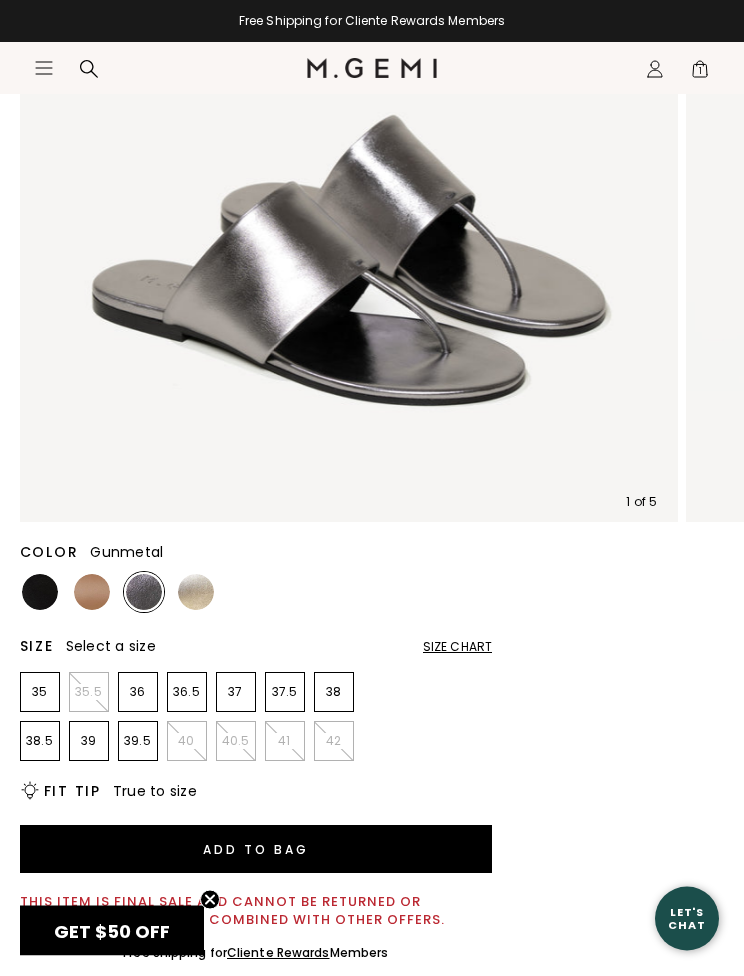 click on "Size Chart" at bounding box center (457, 648) 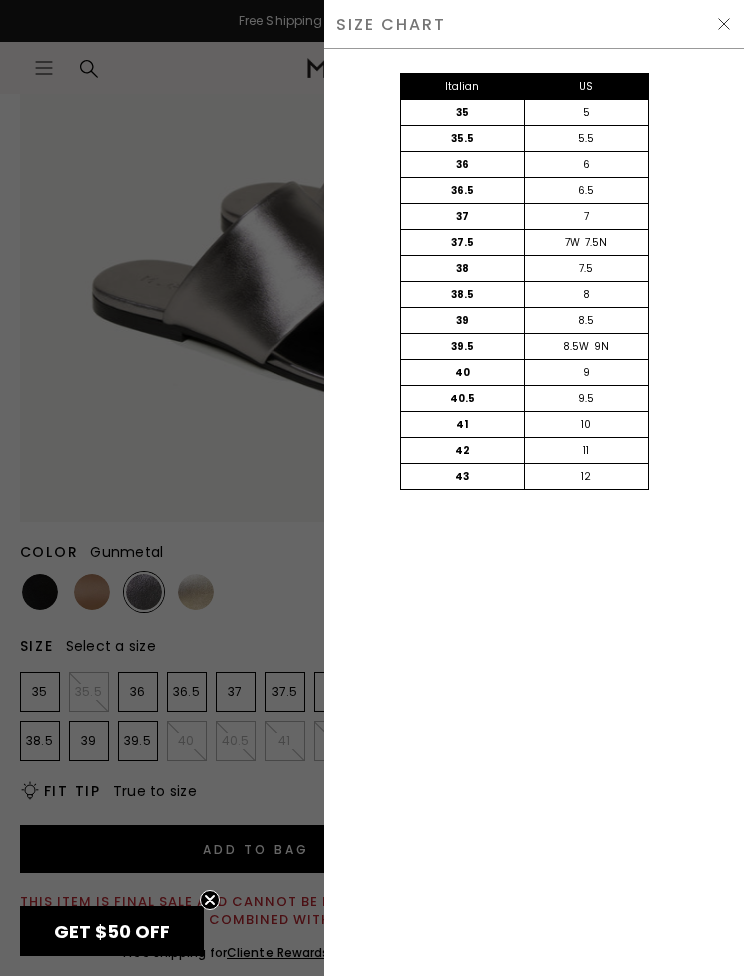 click at bounding box center [372, 488] 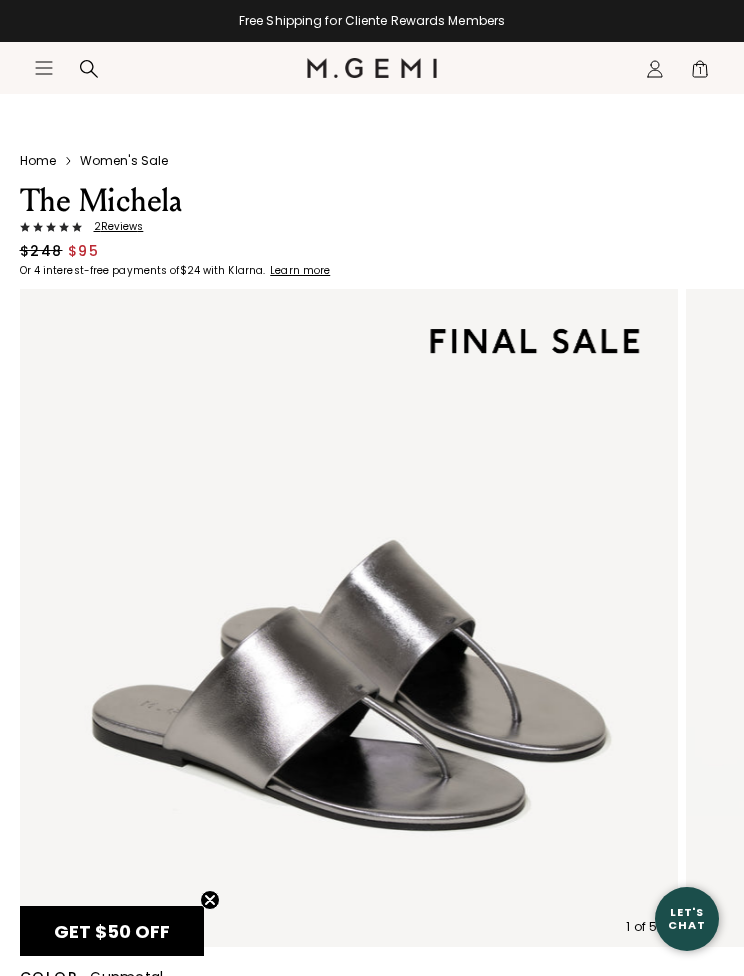 scroll, scrollTop: 426, scrollLeft: 0, axis: vertical 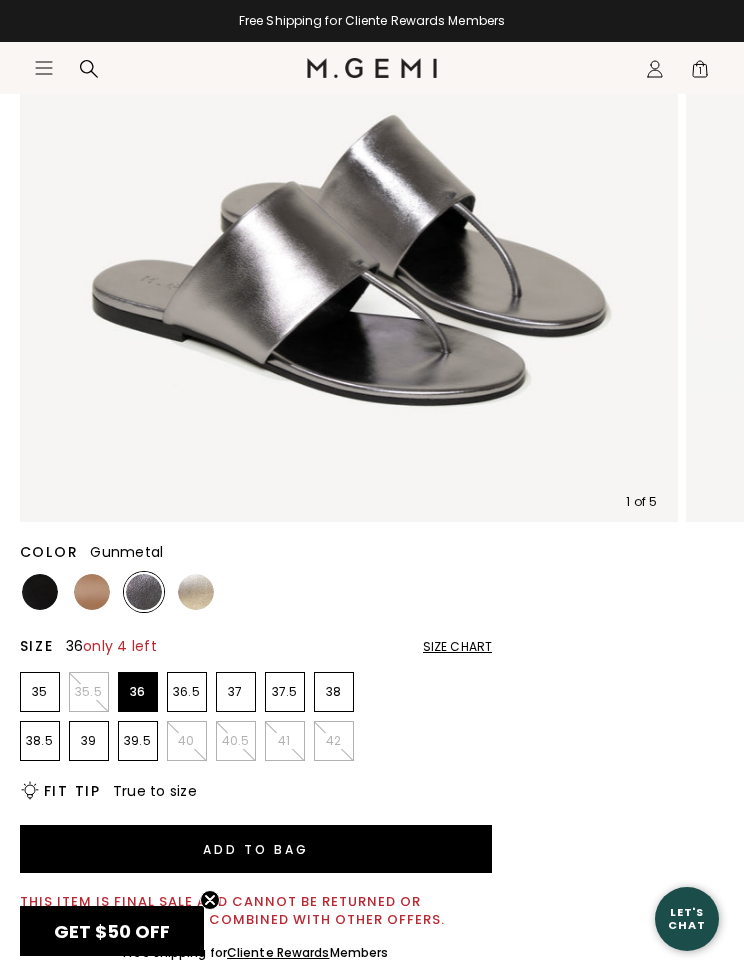 click on "36" at bounding box center (138, 692) 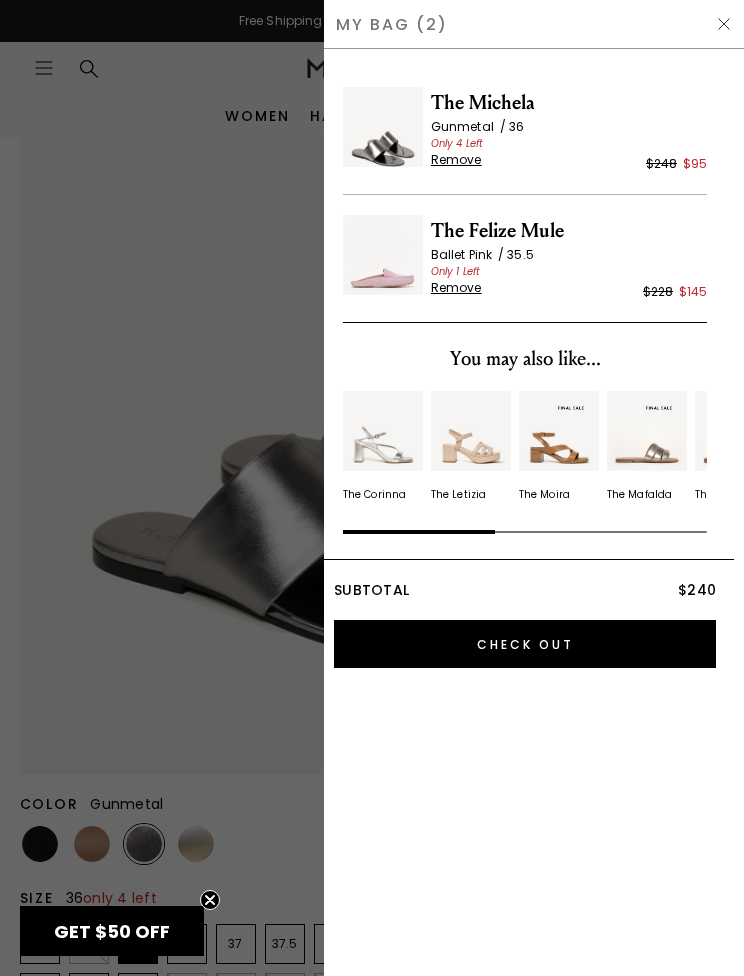 scroll, scrollTop: 0, scrollLeft: 0, axis: both 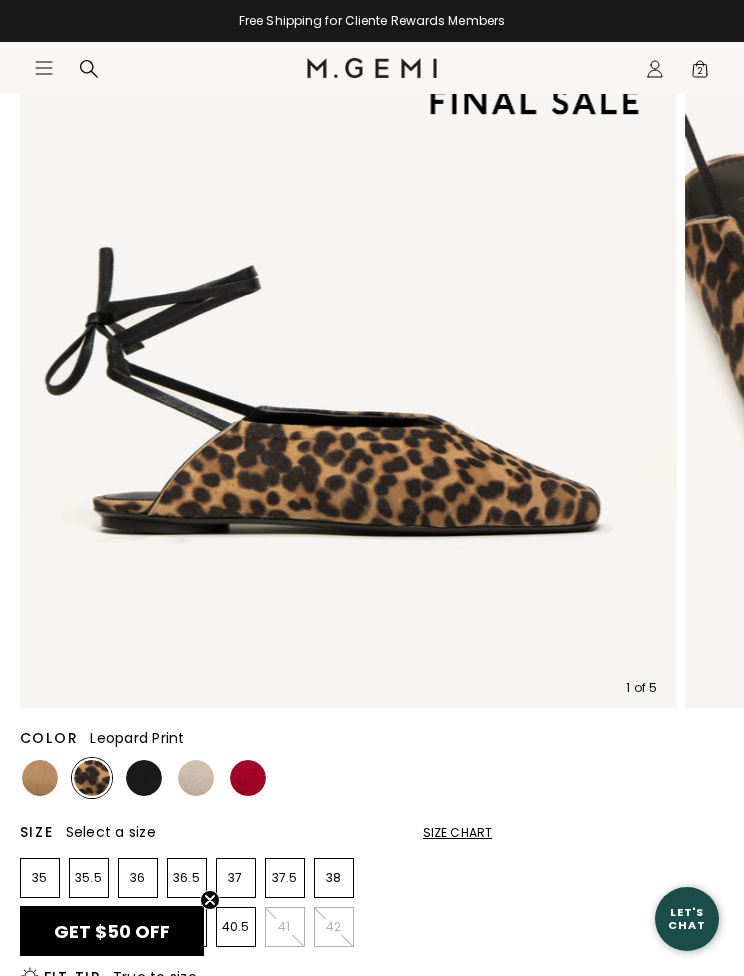 click at bounding box center [248, 778] 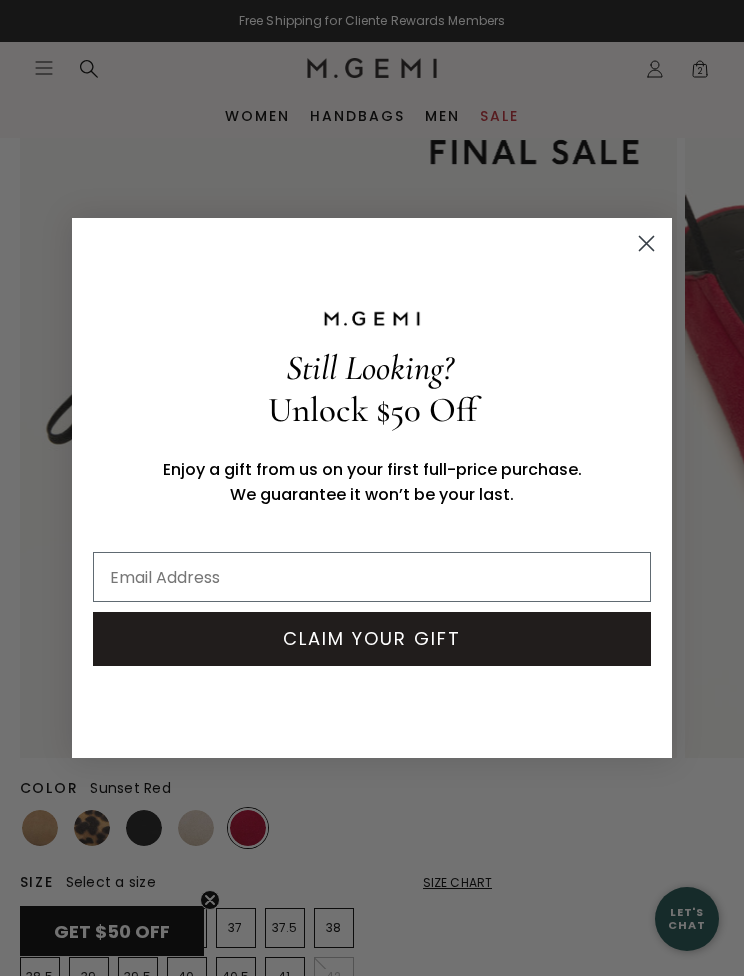 scroll, scrollTop: 164, scrollLeft: 0, axis: vertical 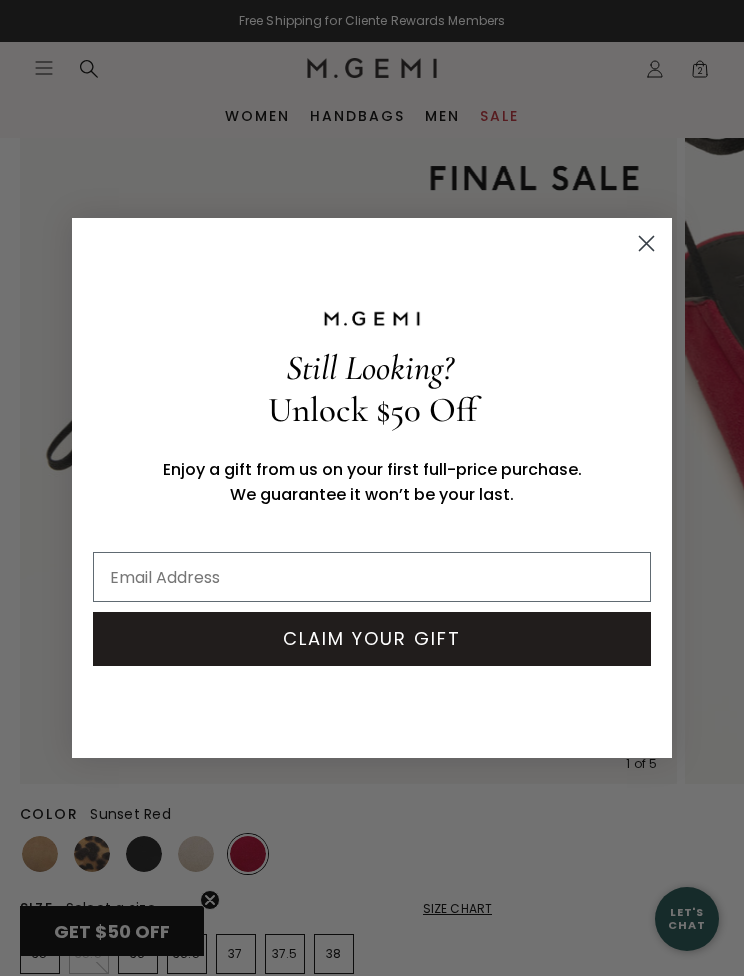 click 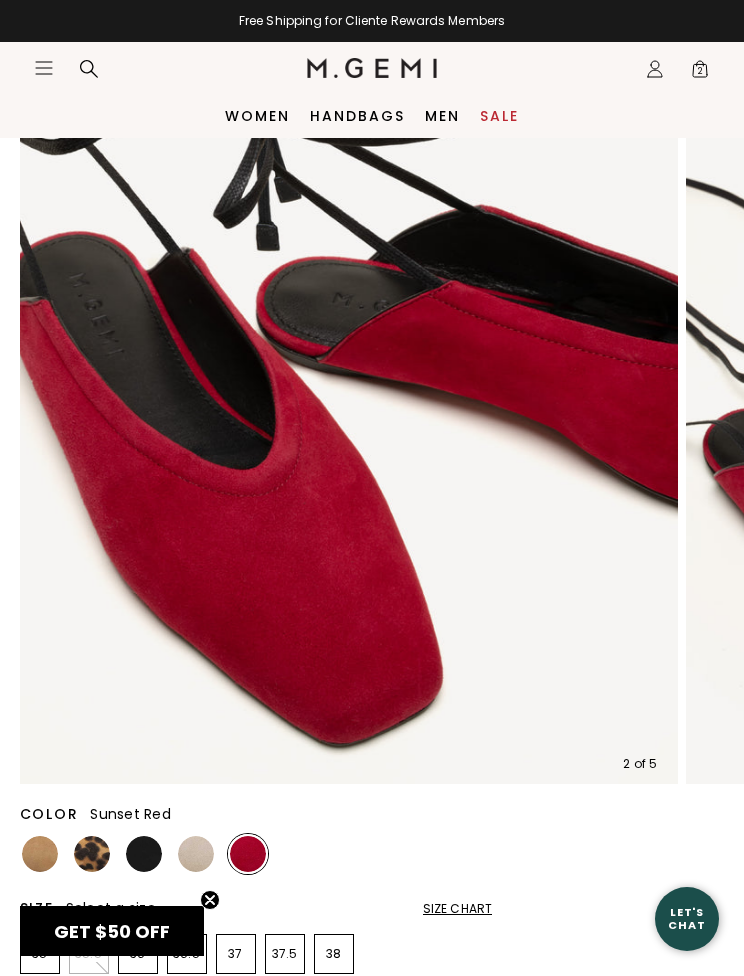 click on "Icons/20x20/hamburger@2x" 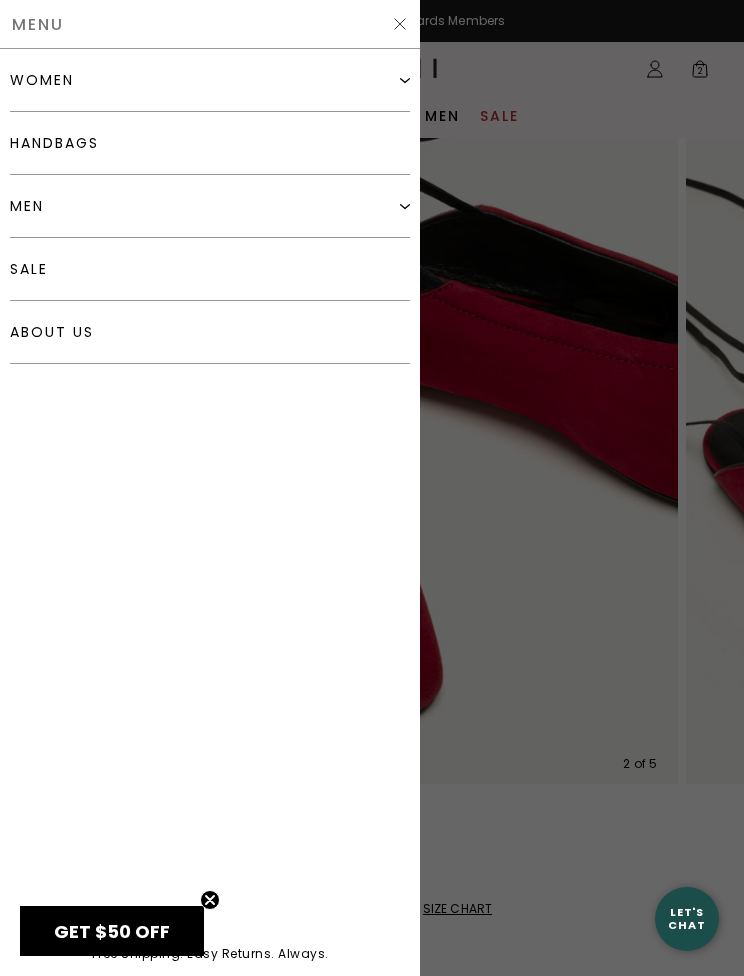 click on "women" at bounding box center (210, 80) 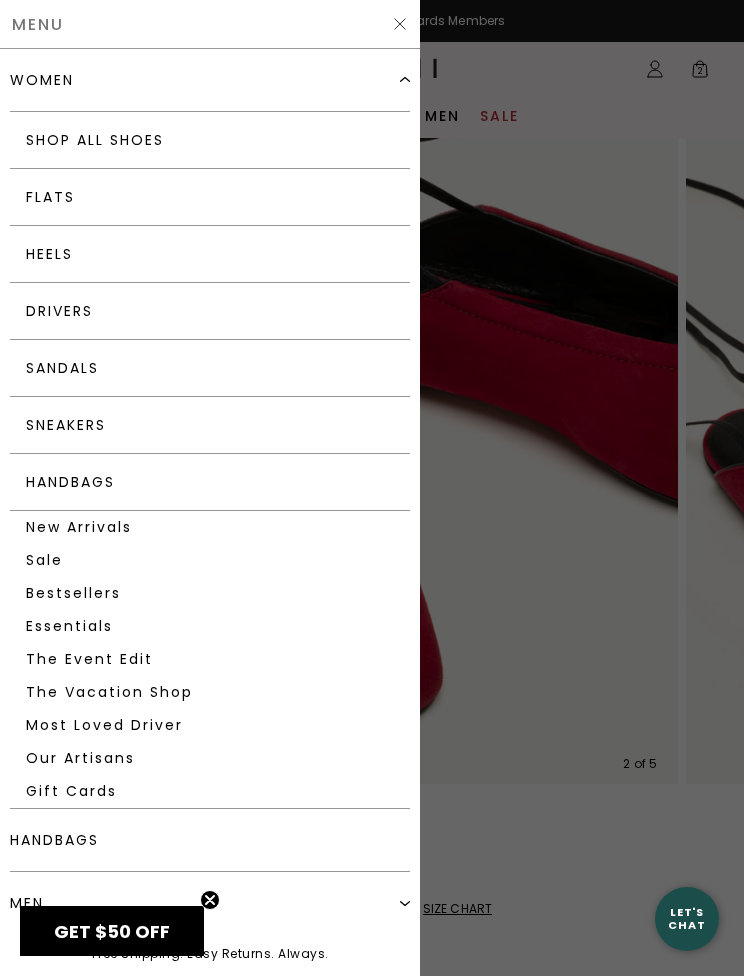 click on "Sale" at bounding box center (210, 560) 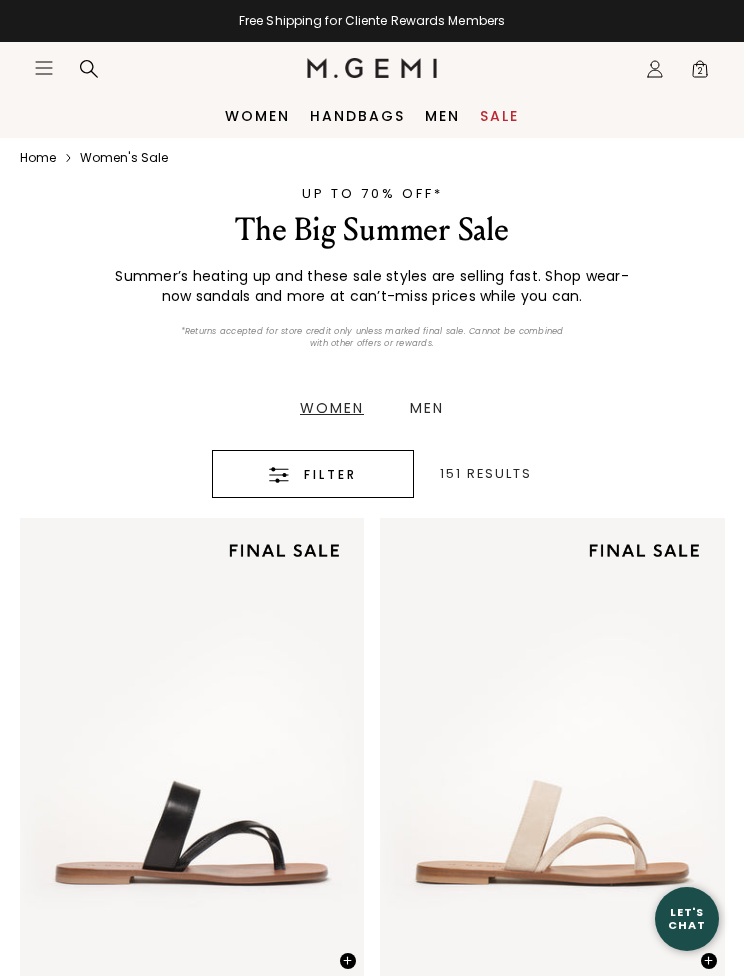 scroll, scrollTop: 0, scrollLeft: 0, axis: both 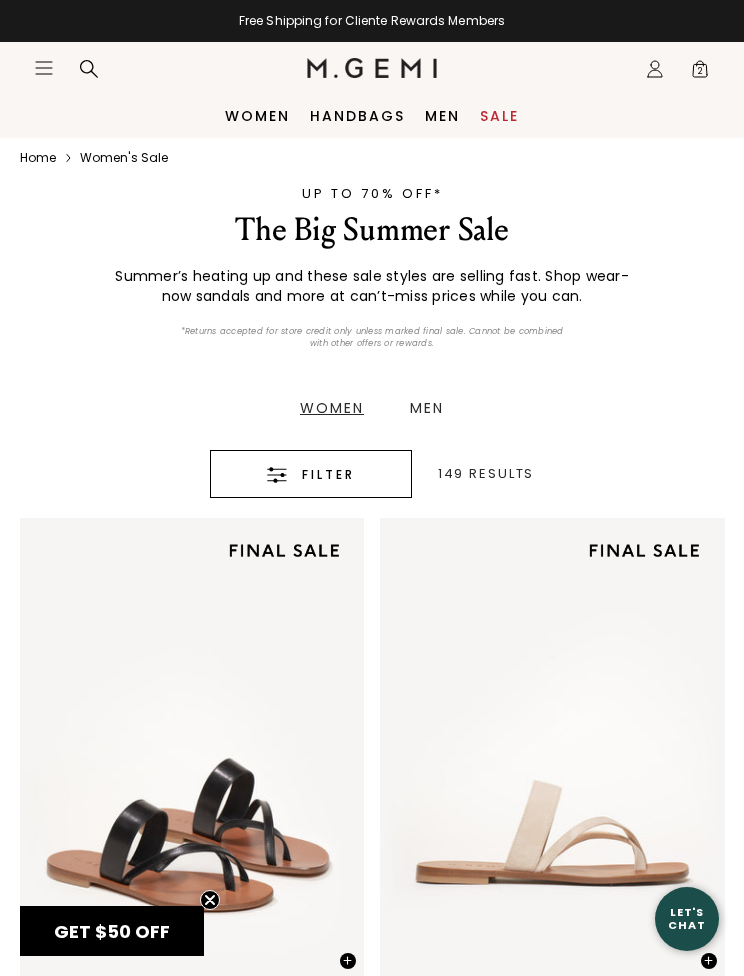 click on "Filter" at bounding box center [328, 475] 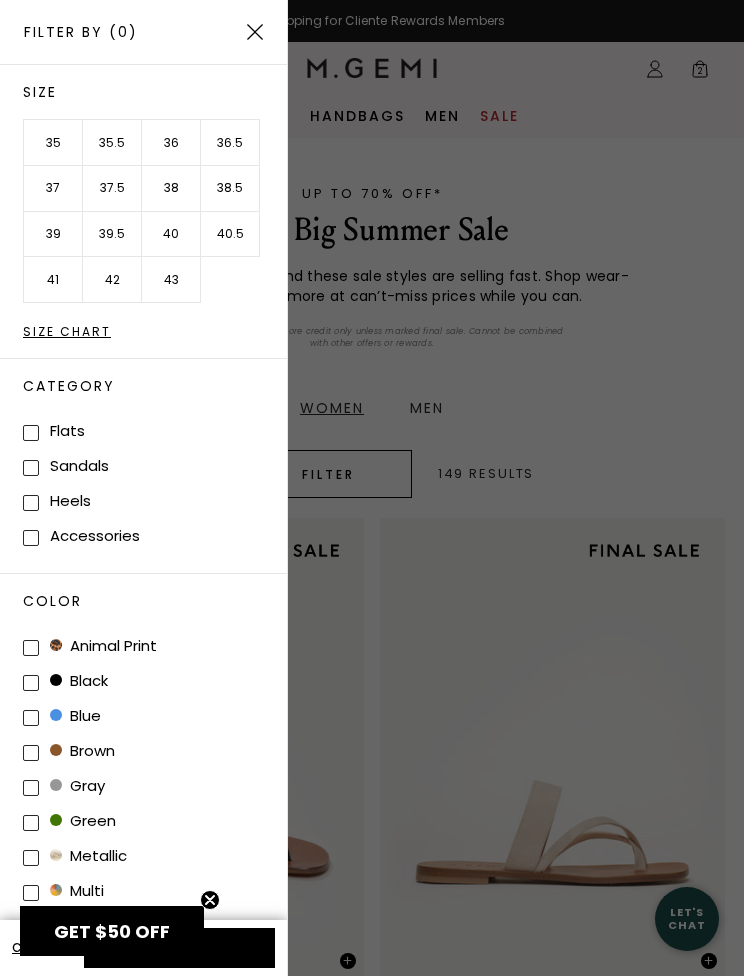 click on "35.5" at bounding box center [112, 143] 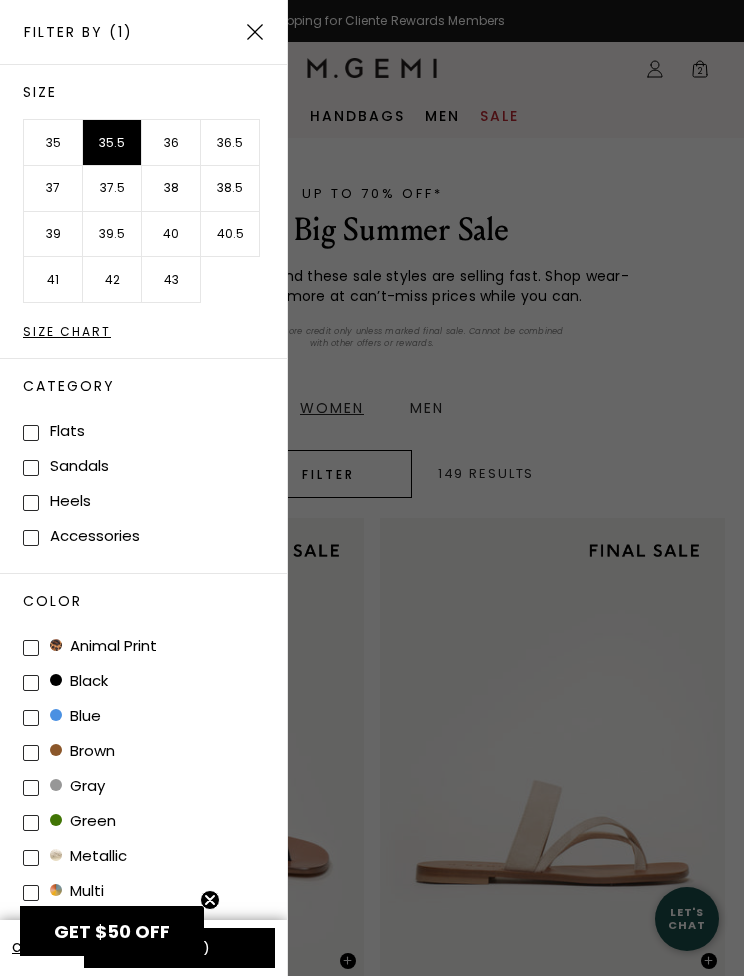click on "Accessories" at bounding box center (155, 535) 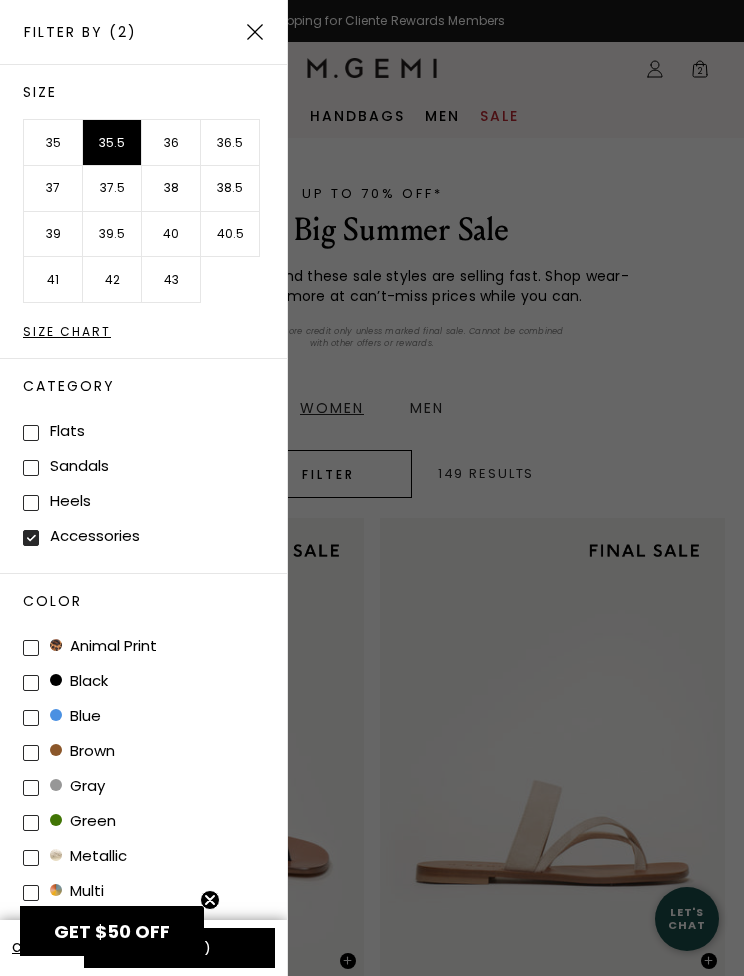 click at bounding box center [31, 503] 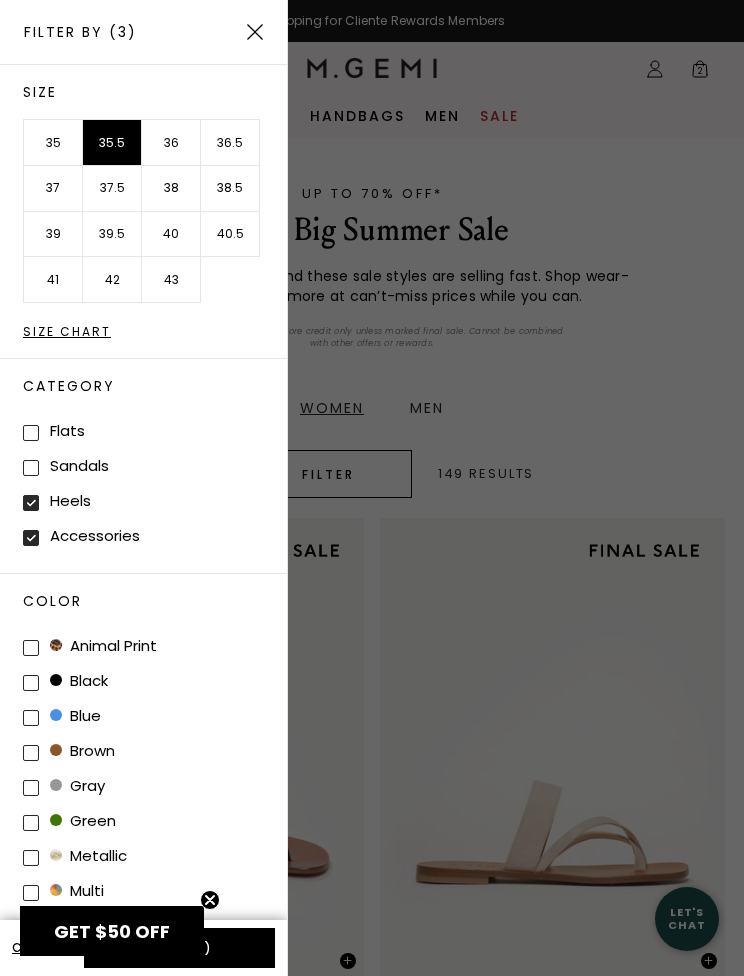 click at bounding box center [31, 468] 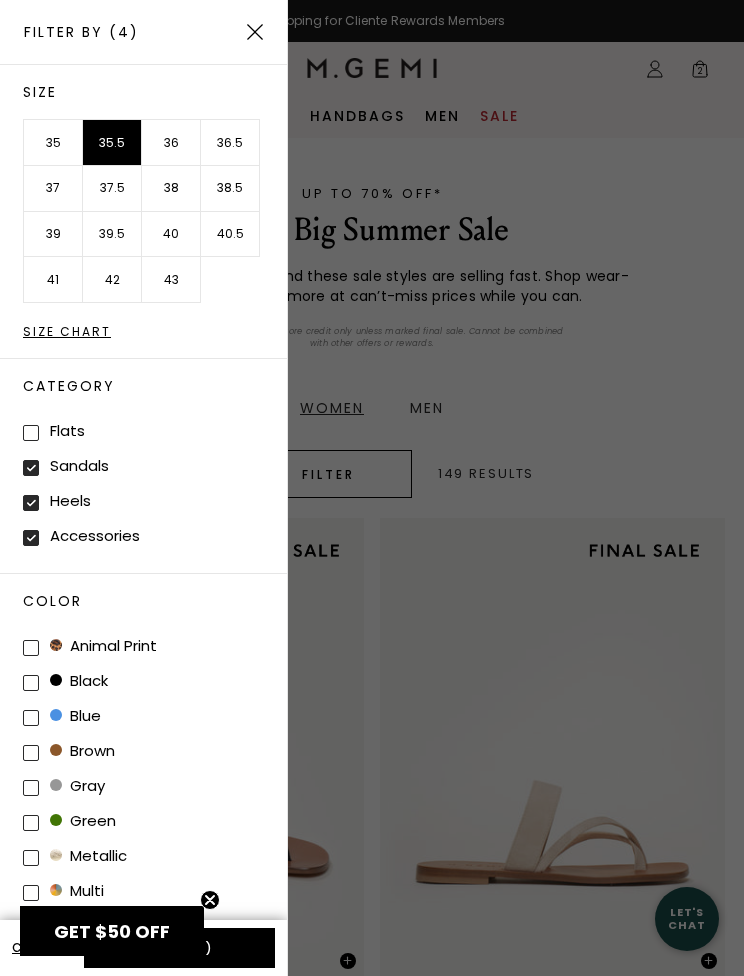 click at bounding box center [31, 433] 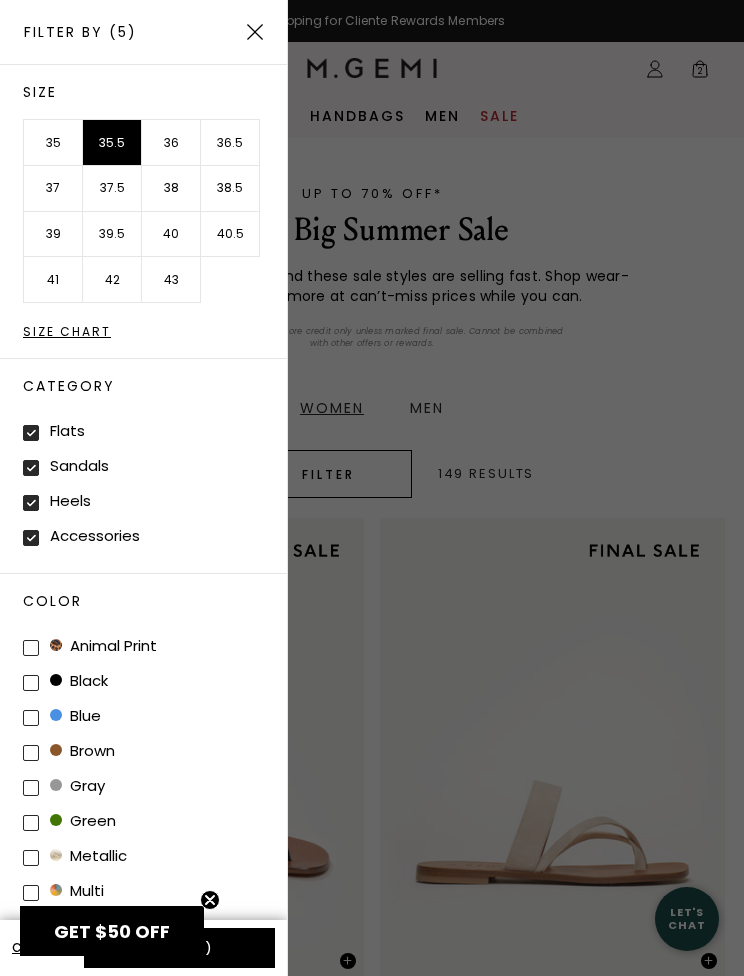 click on "Apply (5)" at bounding box center [179, 948] 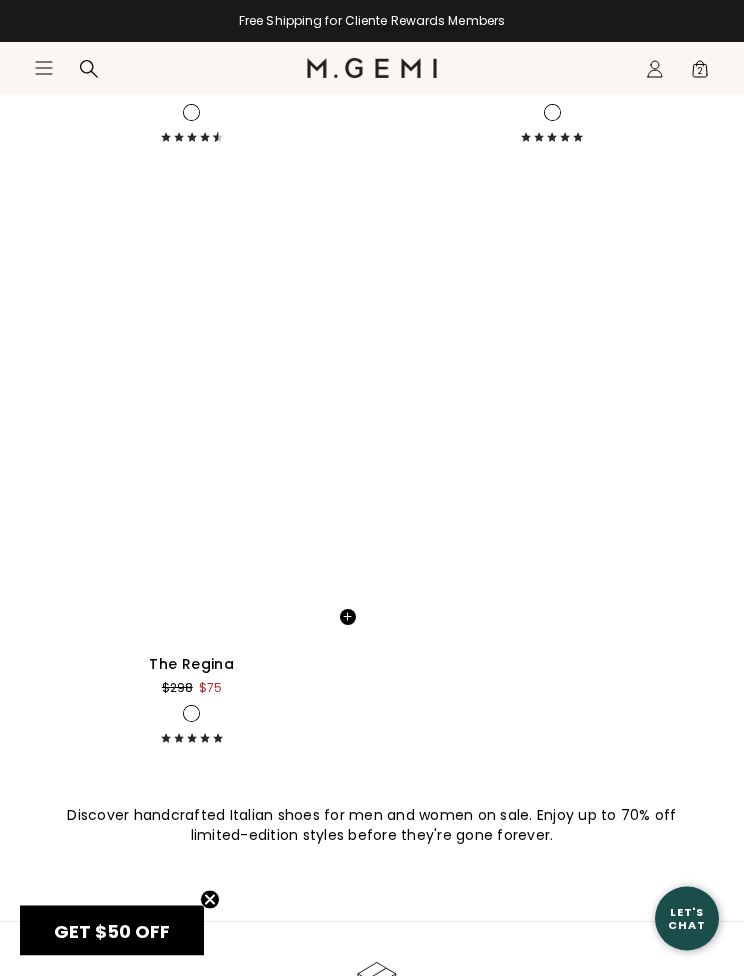 scroll, scrollTop: 23220, scrollLeft: 0, axis: vertical 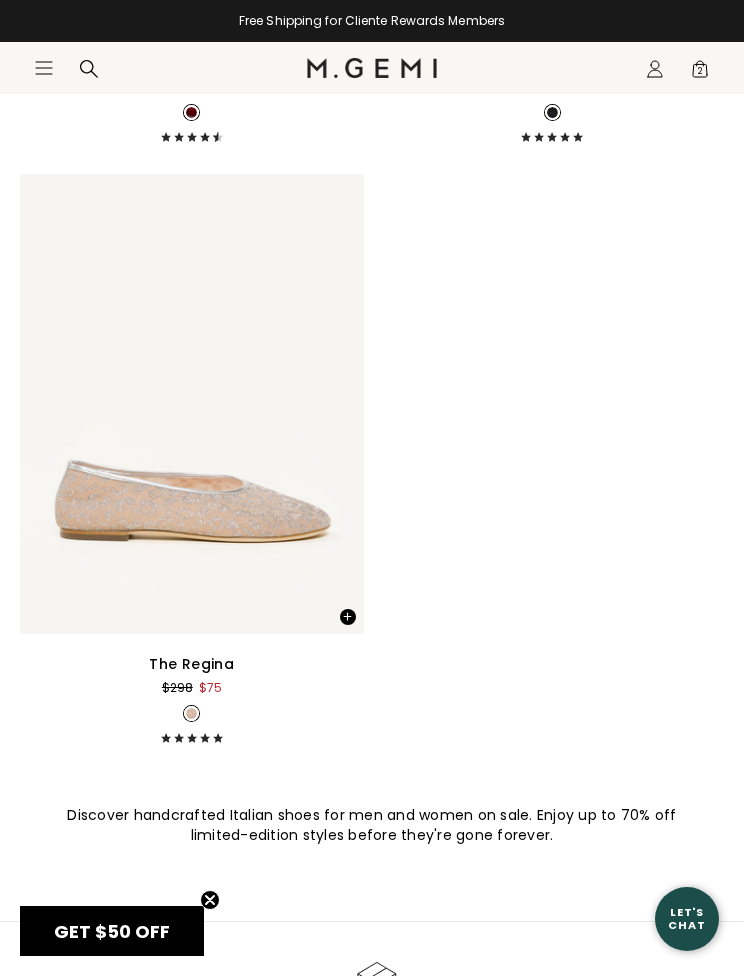 click on "Icons/20x20/profile@2x" 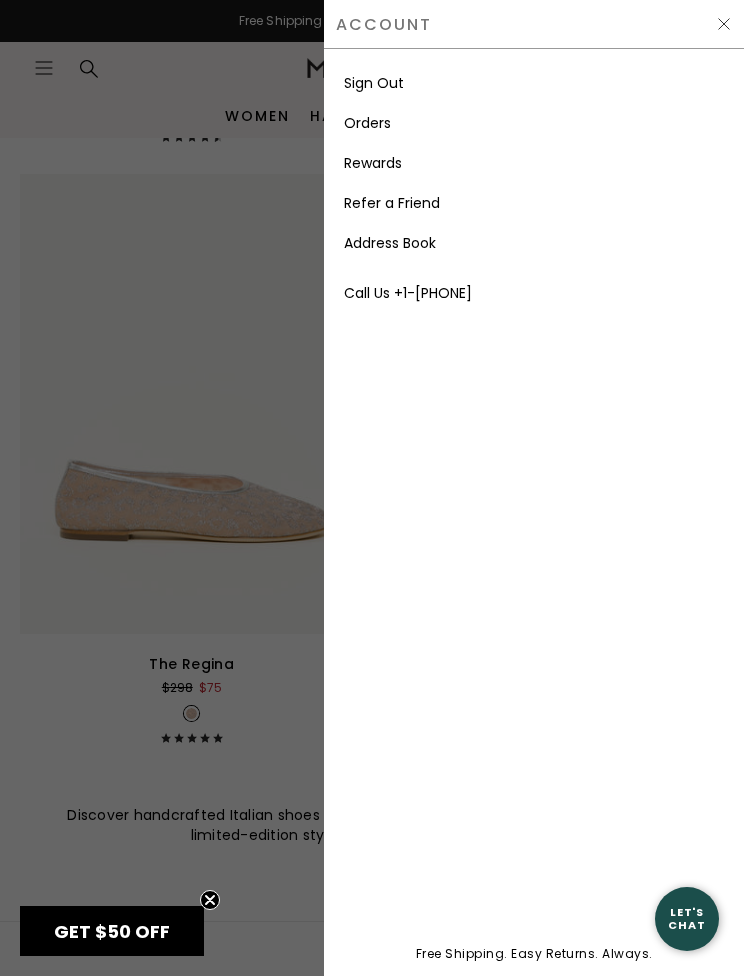 scroll, scrollTop: 0, scrollLeft: 0, axis: both 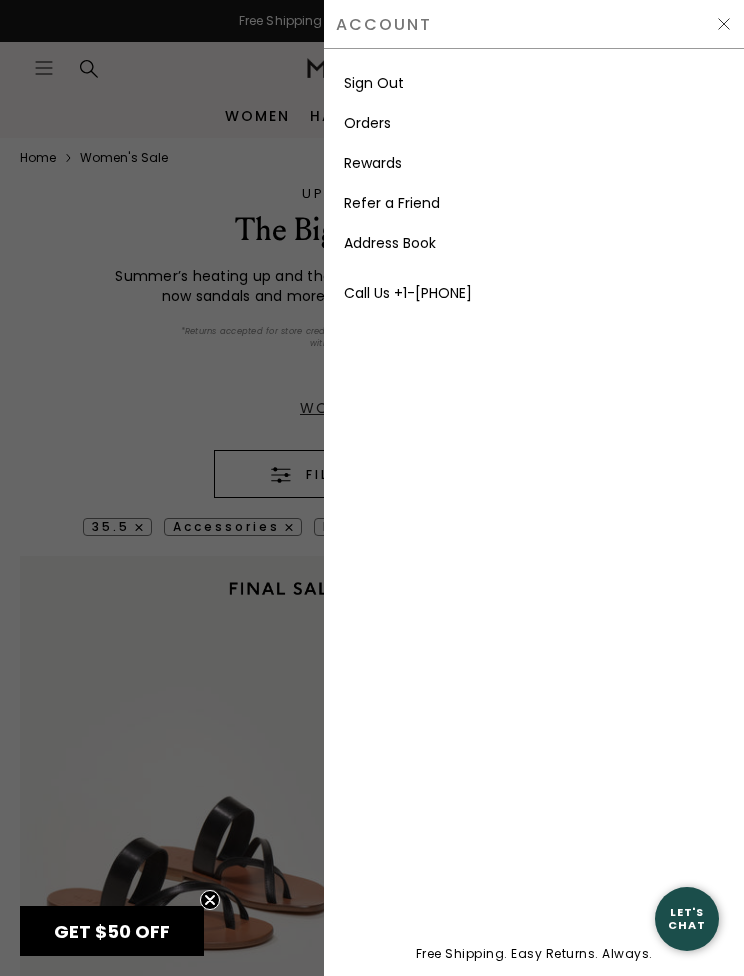 click at bounding box center (372, 488) 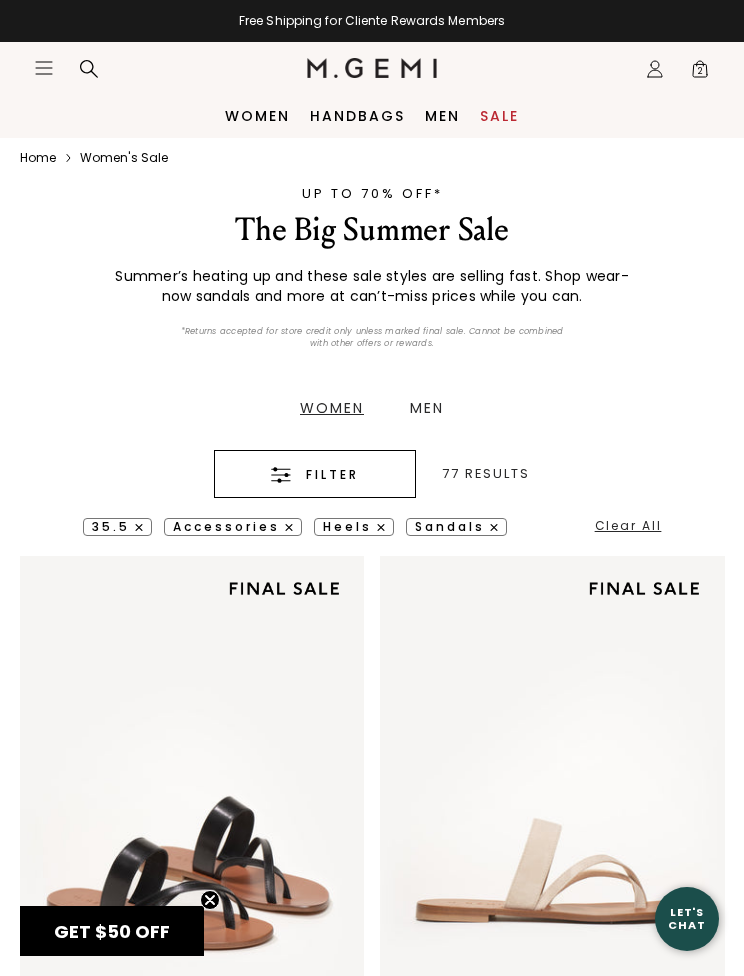 click on "Icons/20x20/bag@2x" 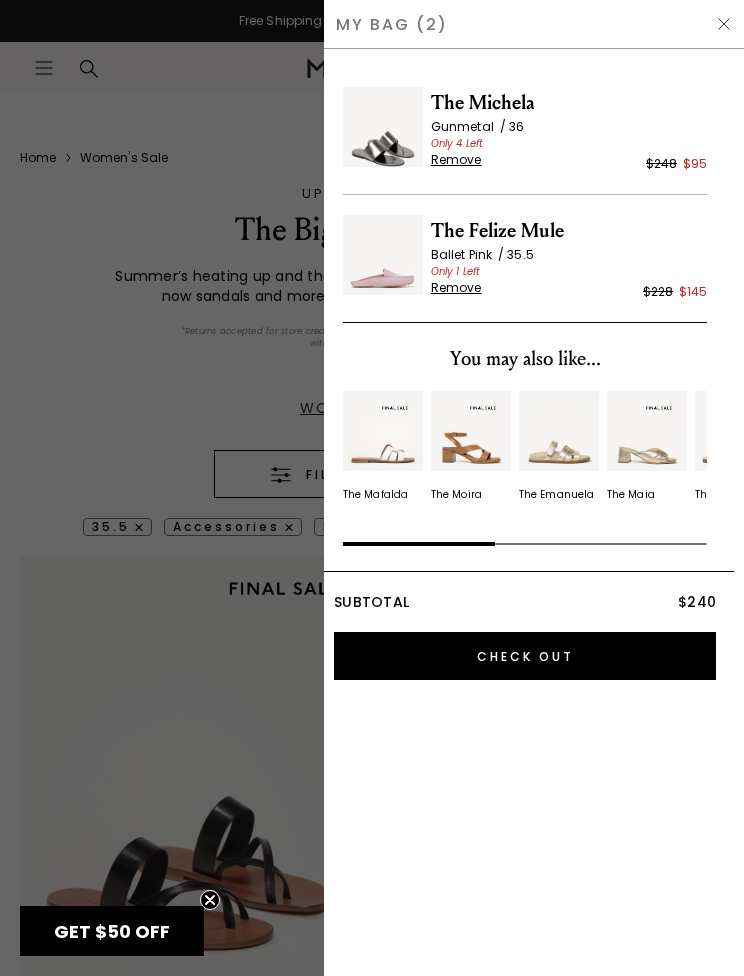 scroll, scrollTop: 0, scrollLeft: 0, axis: both 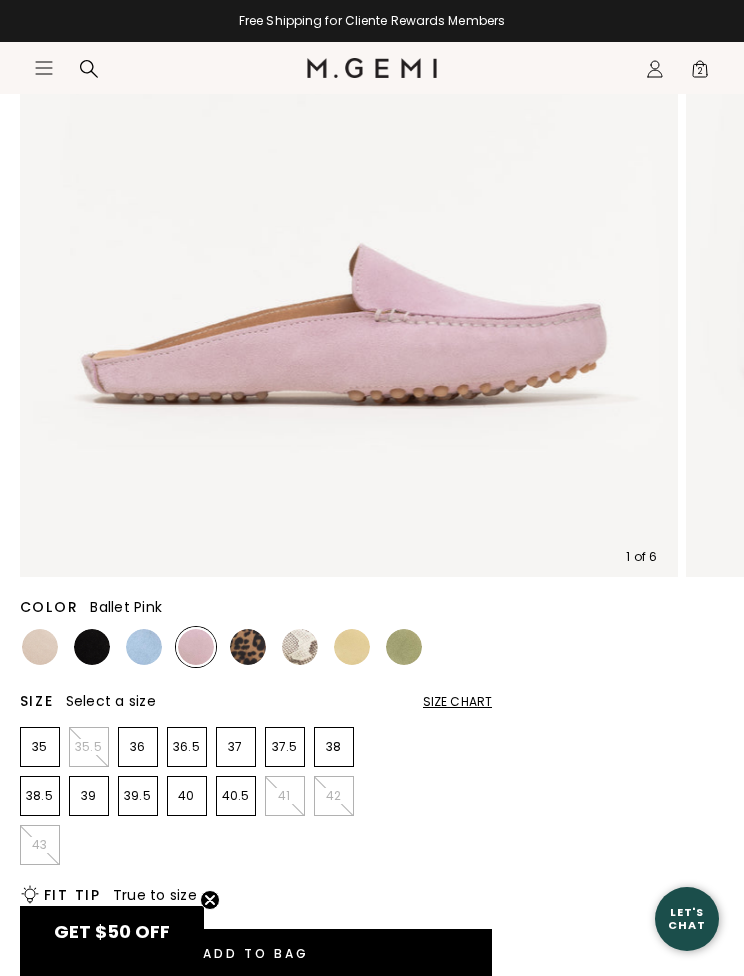 click at bounding box center [40, 647] 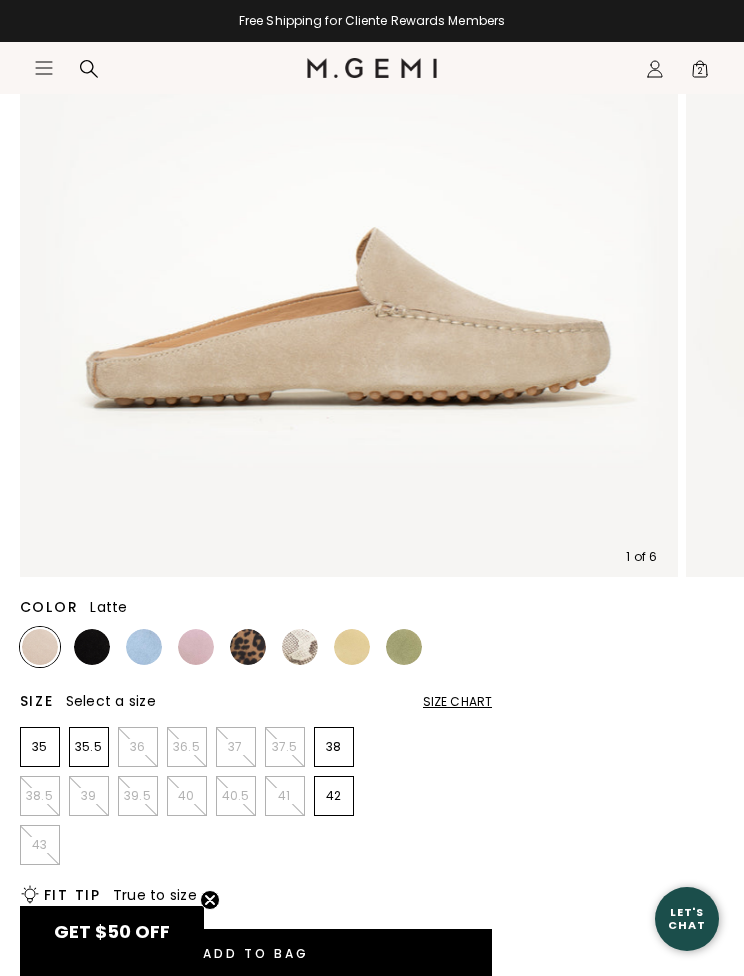 scroll, scrollTop: 0, scrollLeft: 0, axis: both 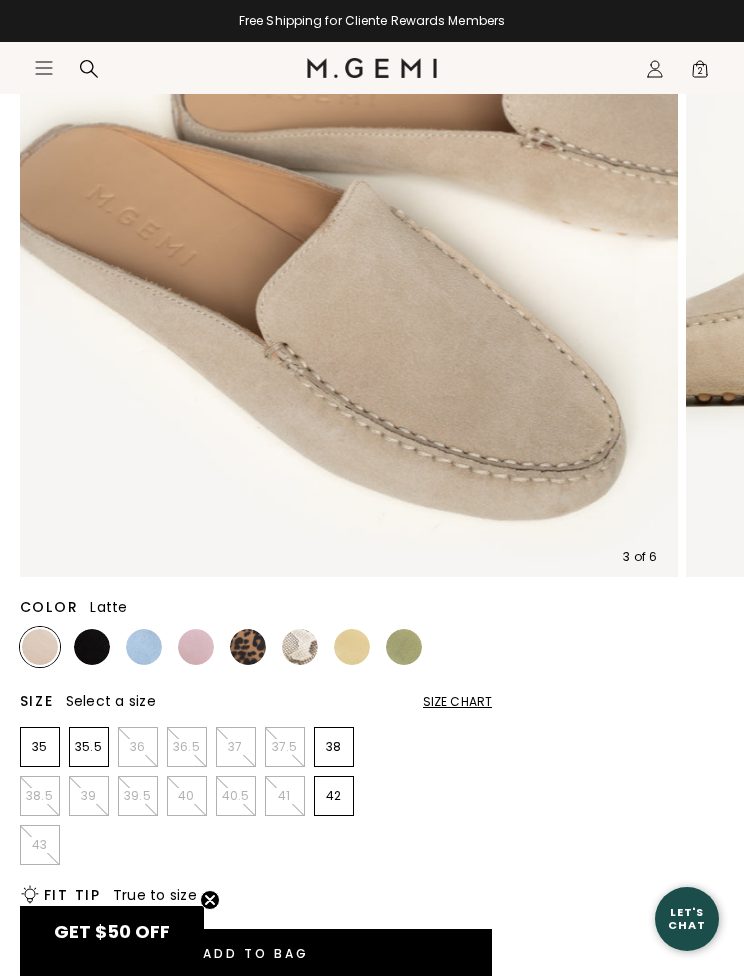 click at bounding box center (352, 647) 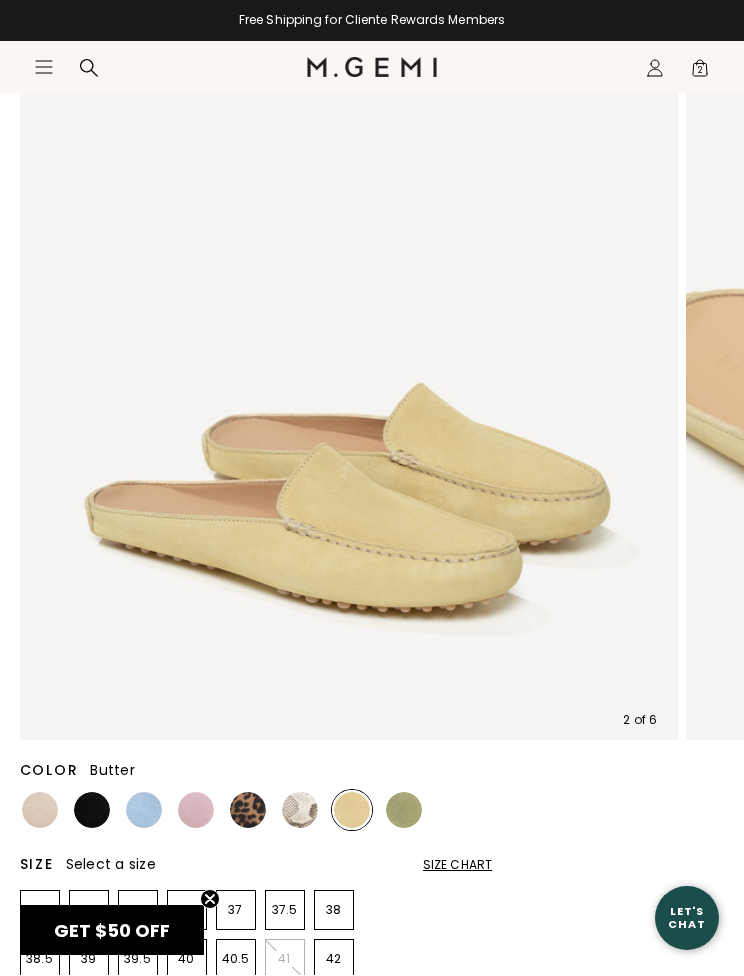 scroll, scrollTop: 208, scrollLeft: 0, axis: vertical 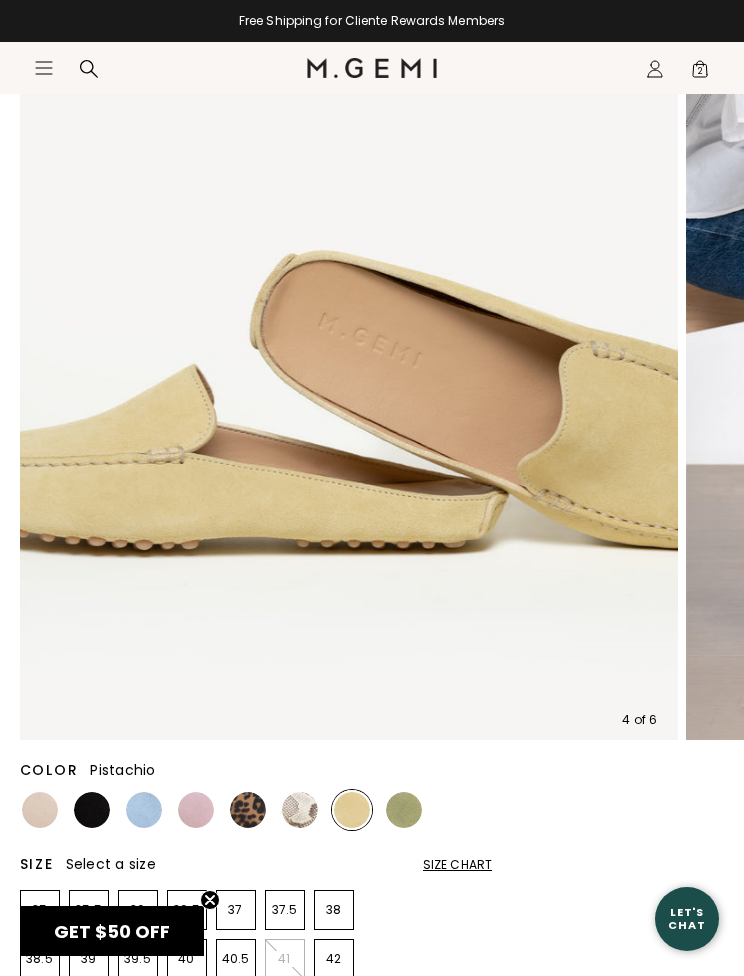 click at bounding box center [404, 810] 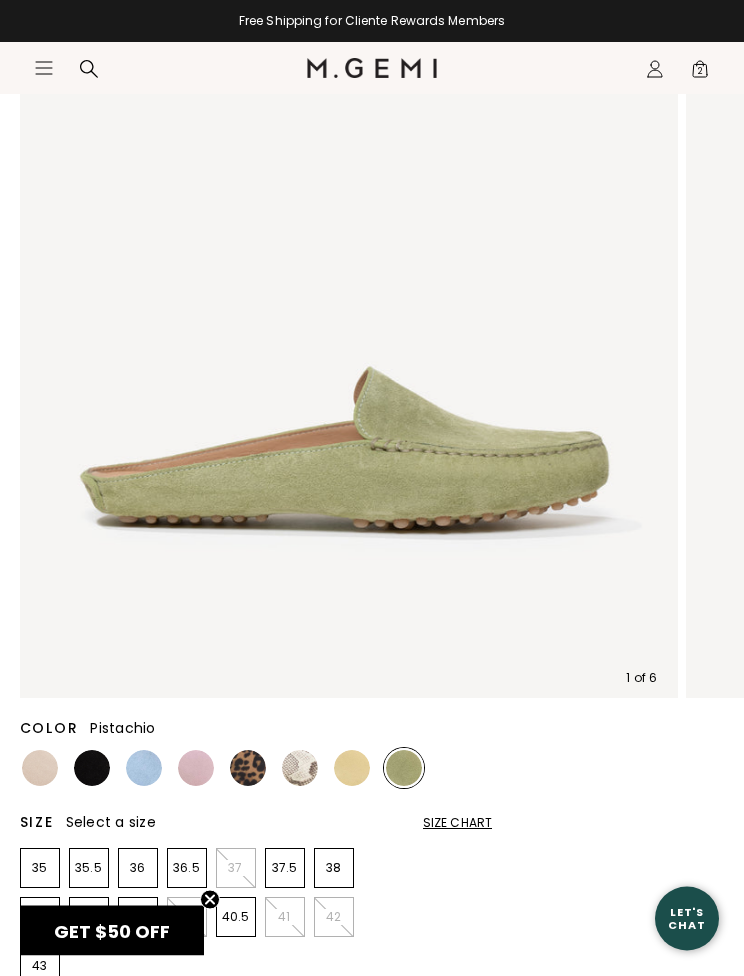 scroll, scrollTop: 250, scrollLeft: 0, axis: vertical 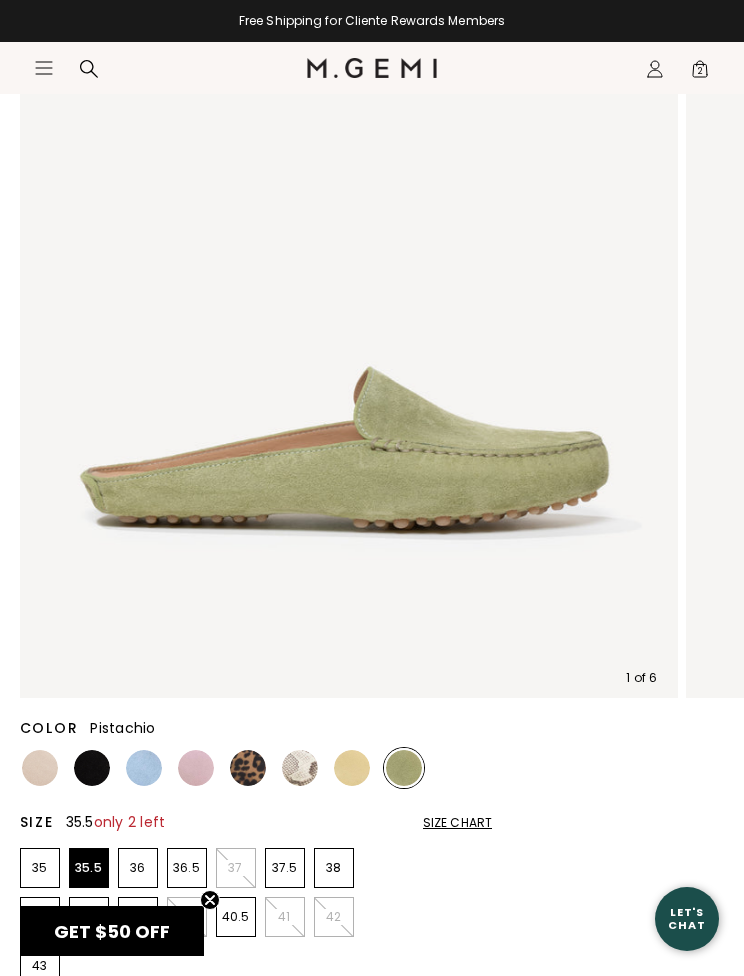 click on "35.5" at bounding box center [89, 868] 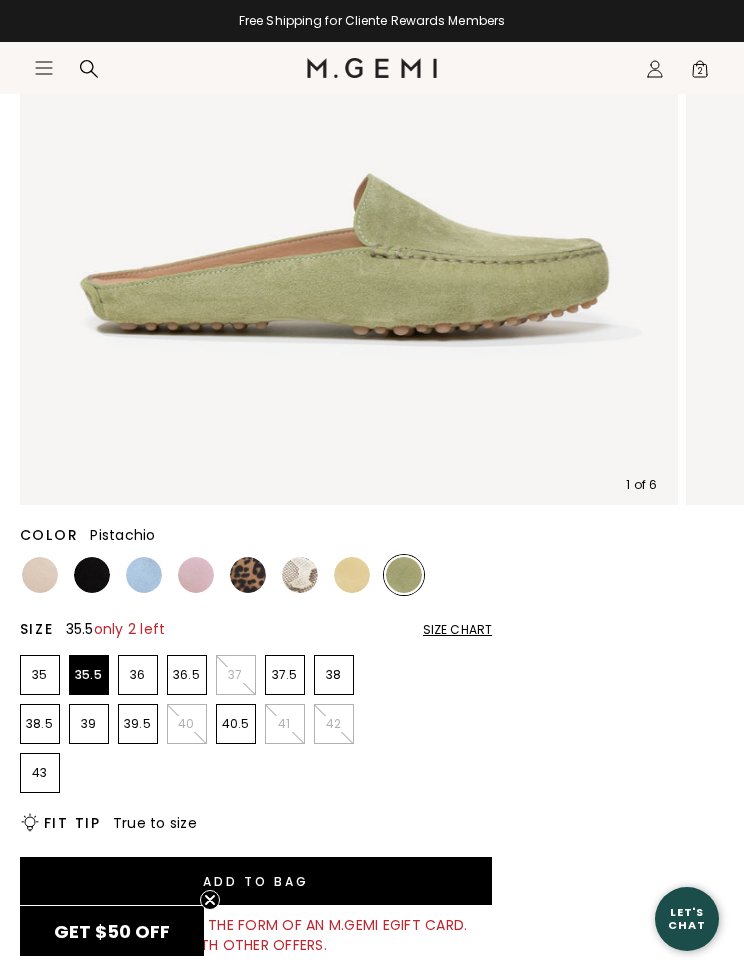 scroll, scrollTop: 448, scrollLeft: 0, axis: vertical 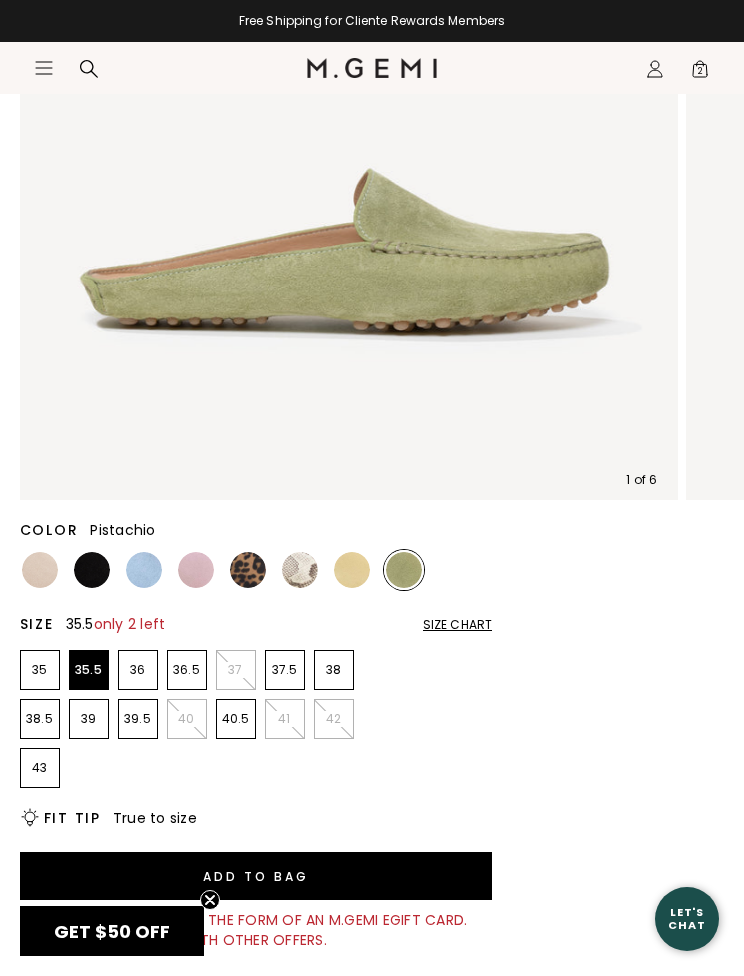 click on "Add to Bag" at bounding box center (256, 876) 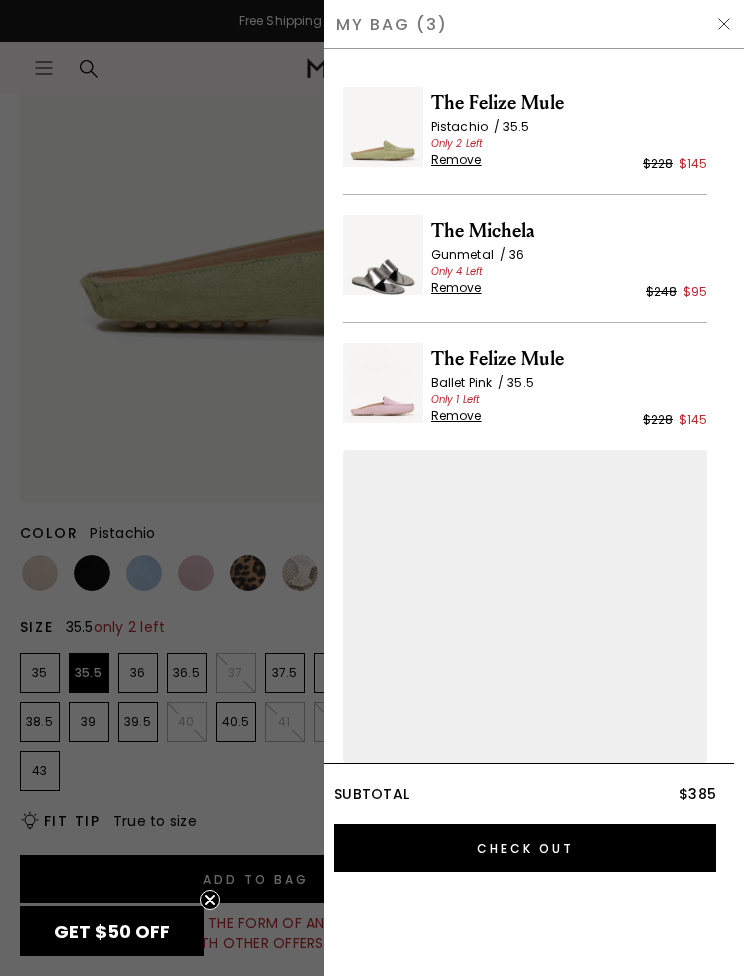 scroll, scrollTop: 98, scrollLeft: 0, axis: vertical 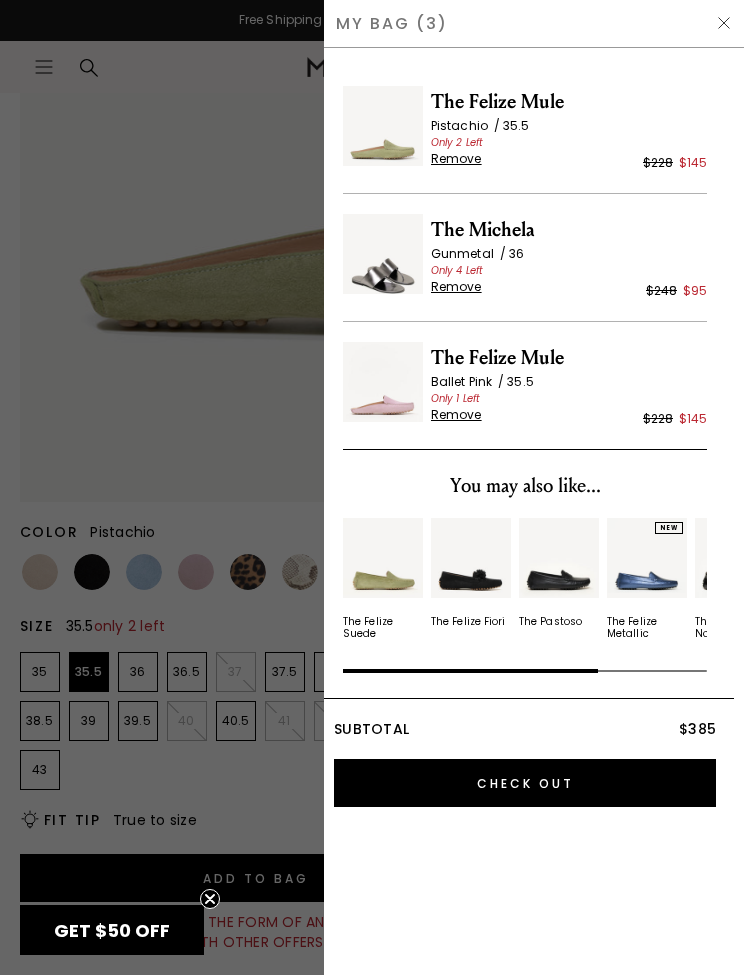 click on "Remove" at bounding box center [456, 416] 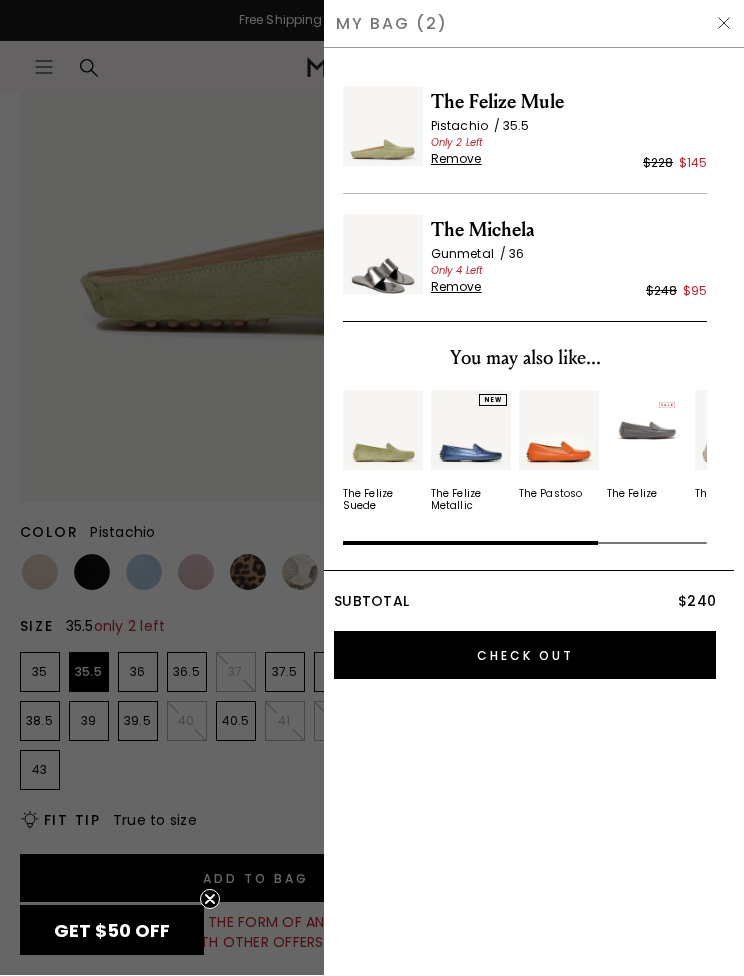 scroll, scrollTop: 0, scrollLeft: 0, axis: both 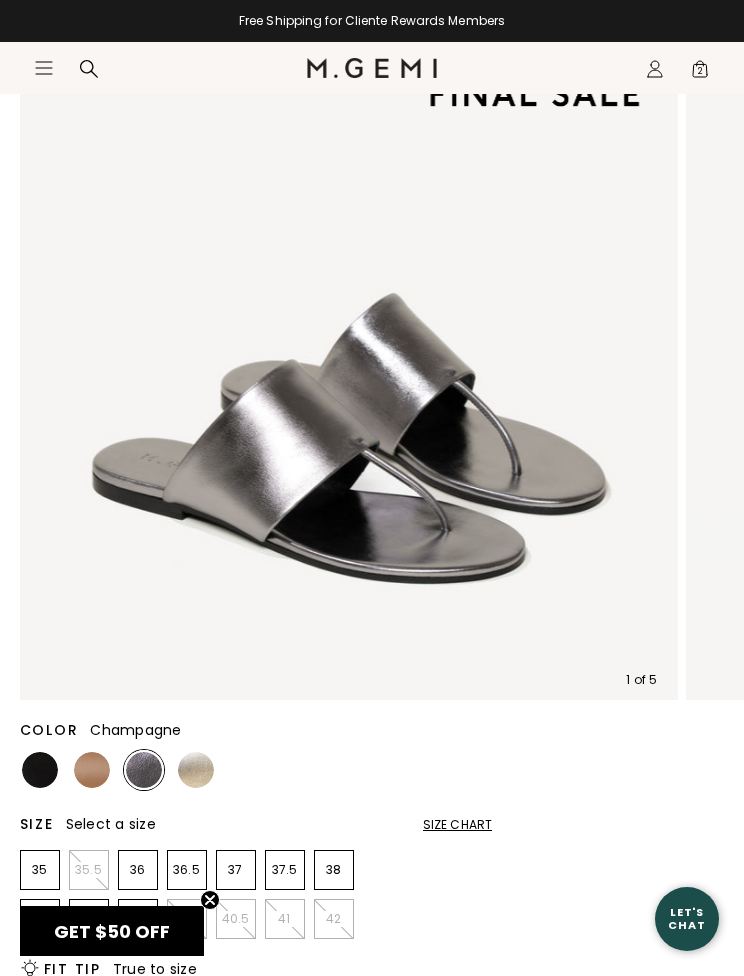 click at bounding box center (196, 770) 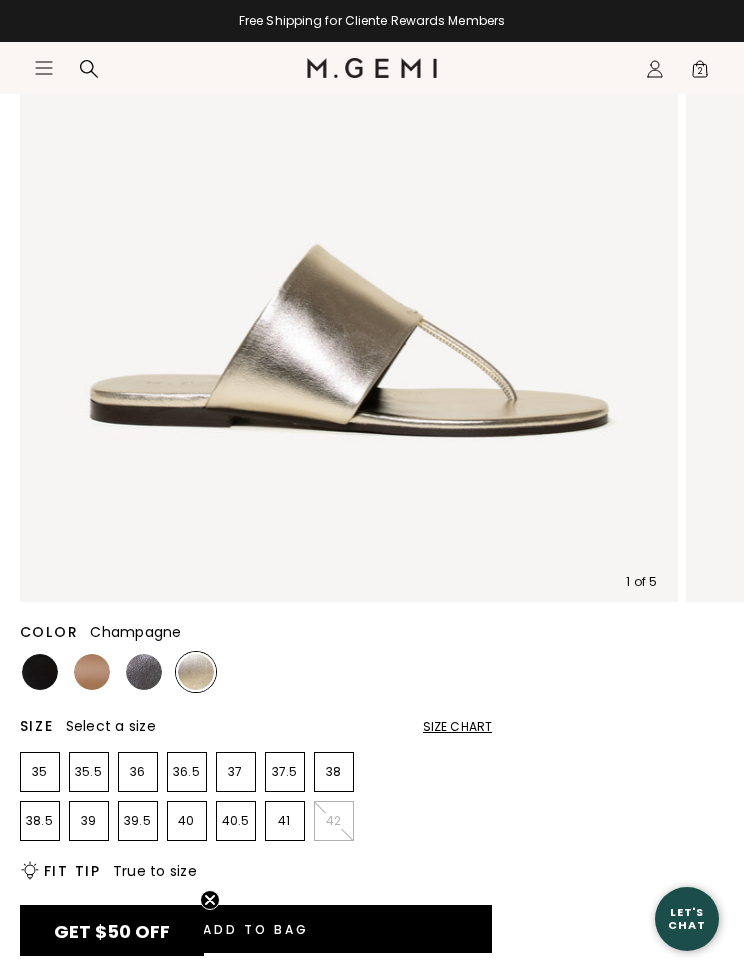 scroll, scrollTop: 0, scrollLeft: 0, axis: both 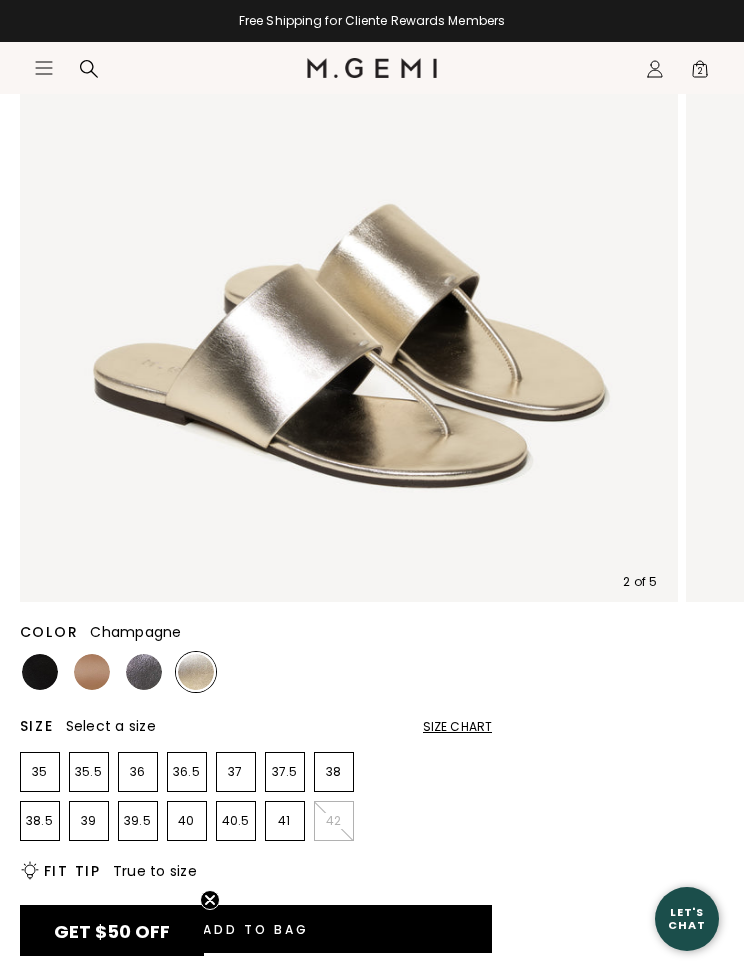 click at bounding box center [144, 672] 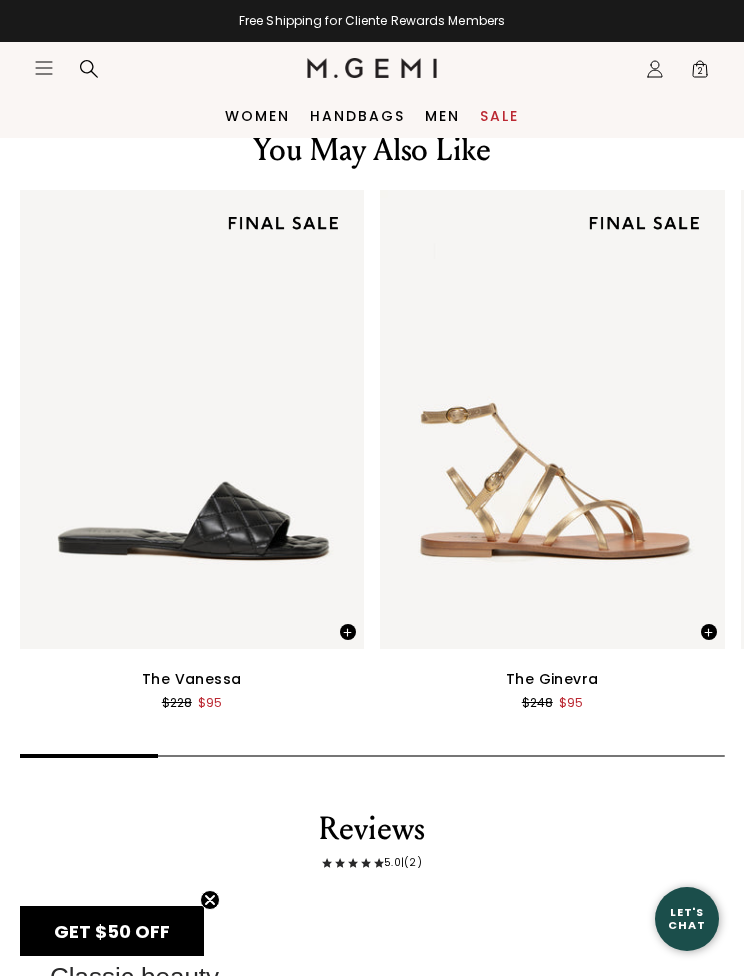 scroll, scrollTop: 3251, scrollLeft: 0, axis: vertical 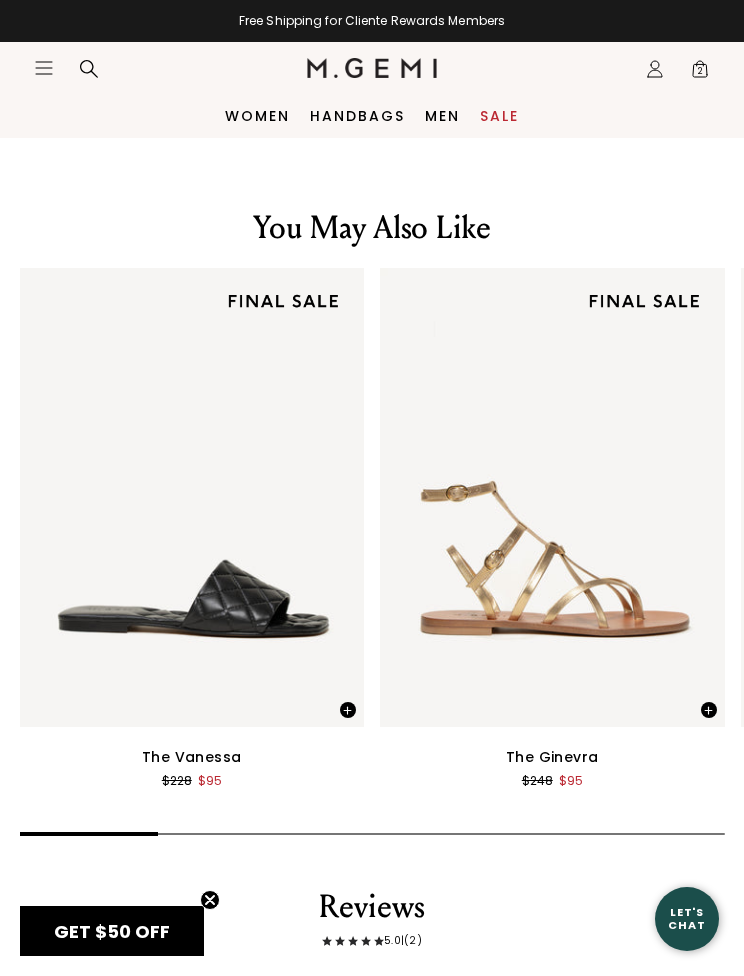 click on "2" at bounding box center [700, 73] 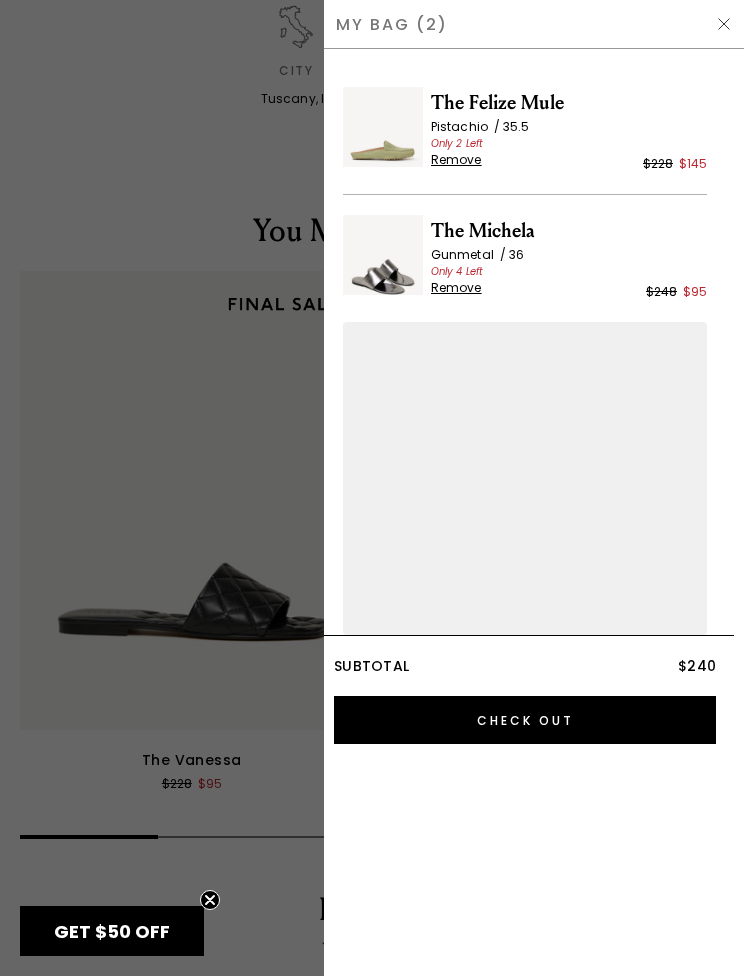 scroll, scrollTop: 98, scrollLeft: 0, axis: vertical 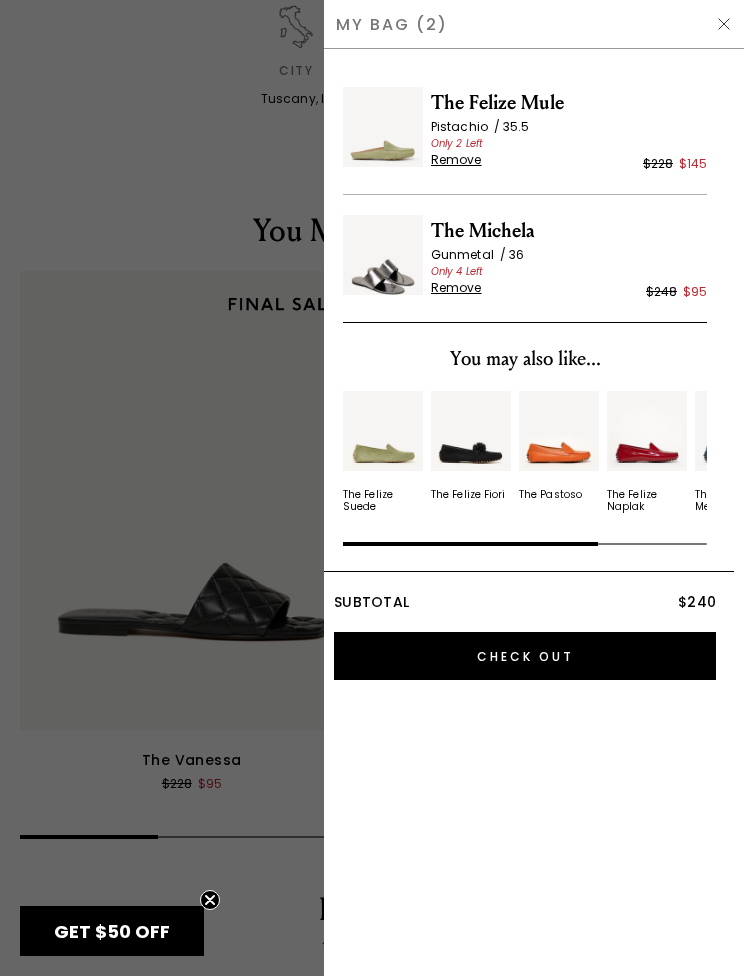 click on "Remove" at bounding box center [456, 160] 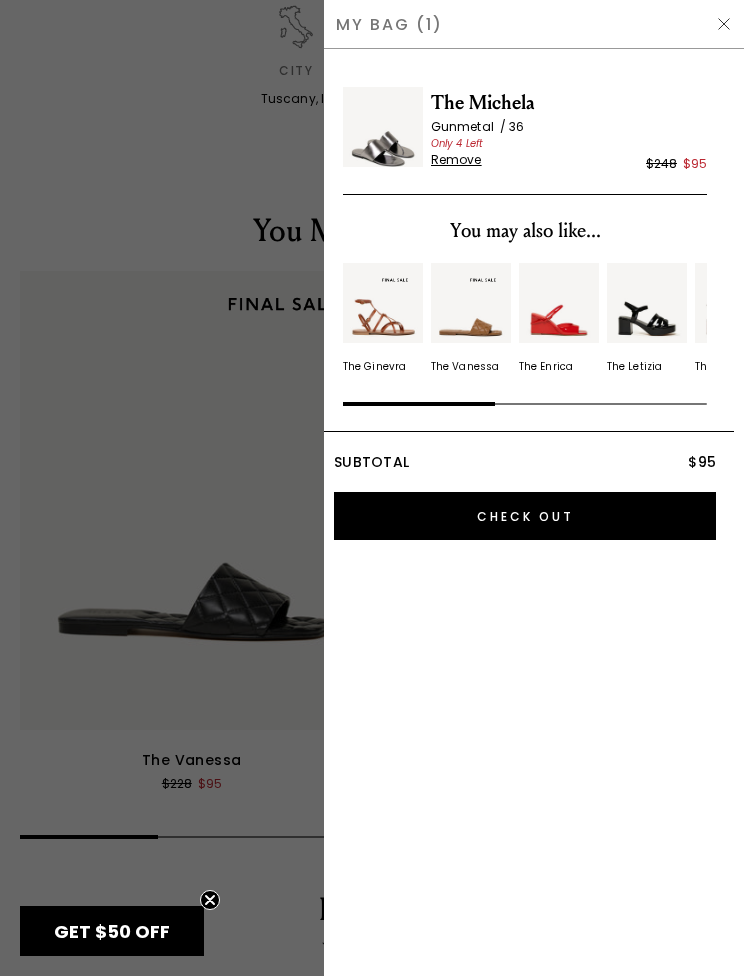 click on "Check Out" at bounding box center [525, 516] 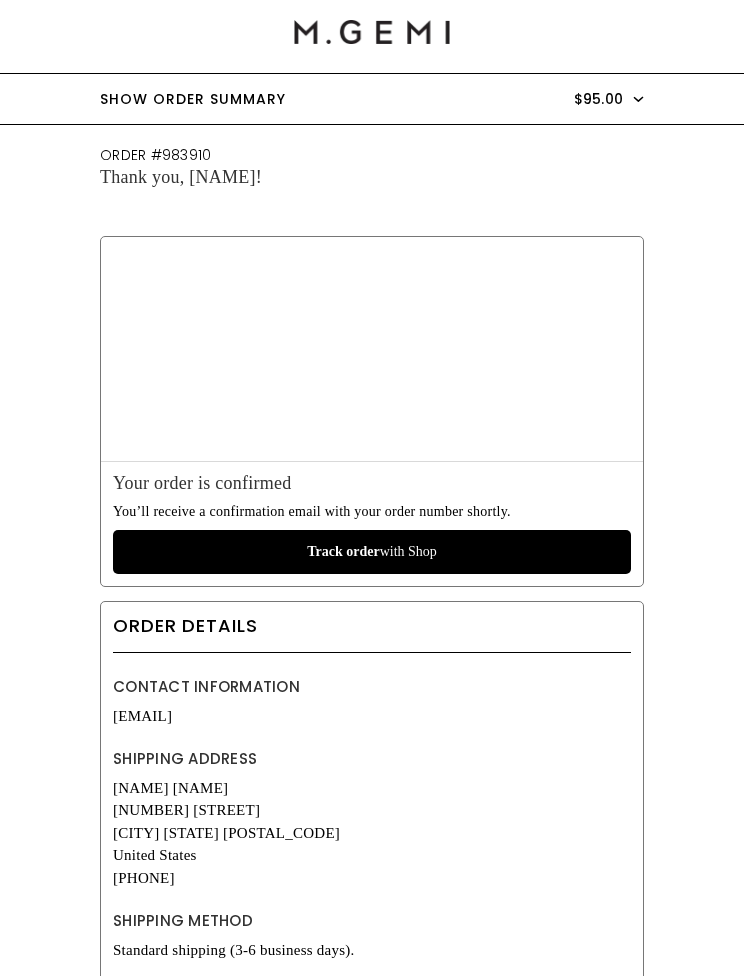 scroll, scrollTop: 0, scrollLeft: 0, axis: both 